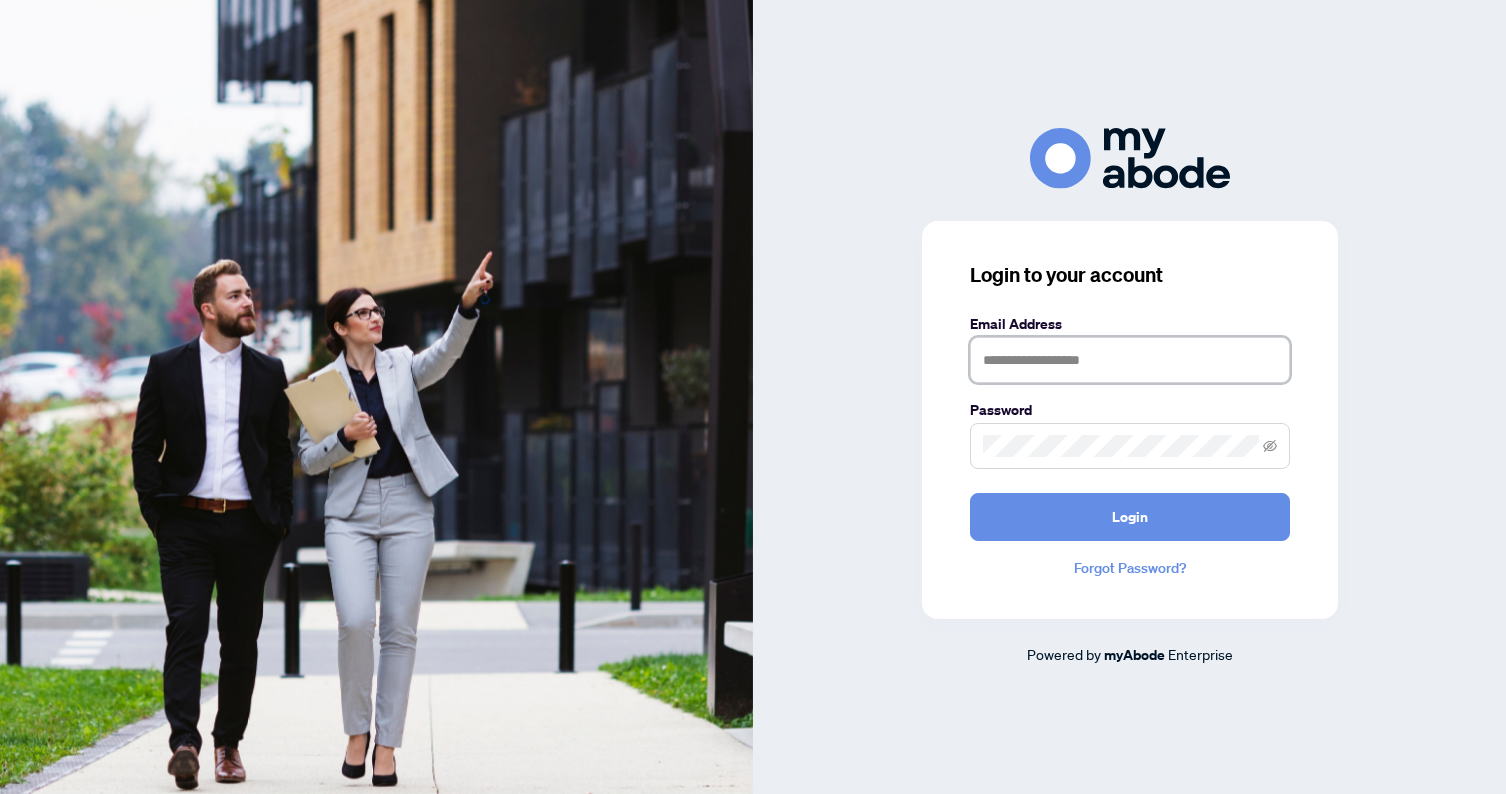 scroll, scrollTop: 0, scrollLeft: 0, axis: both 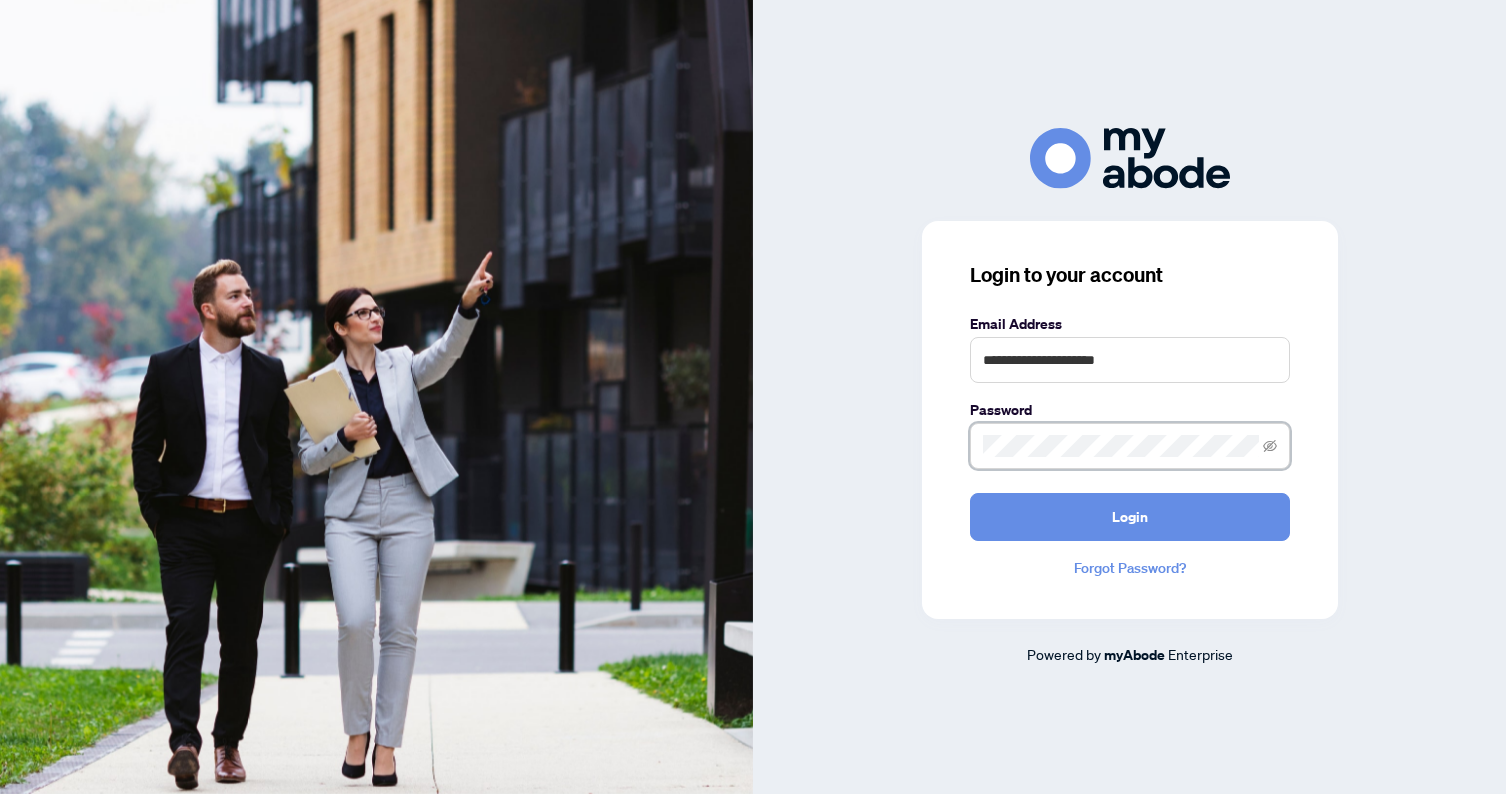 click on "Login" at bounding box center [1130, 517] 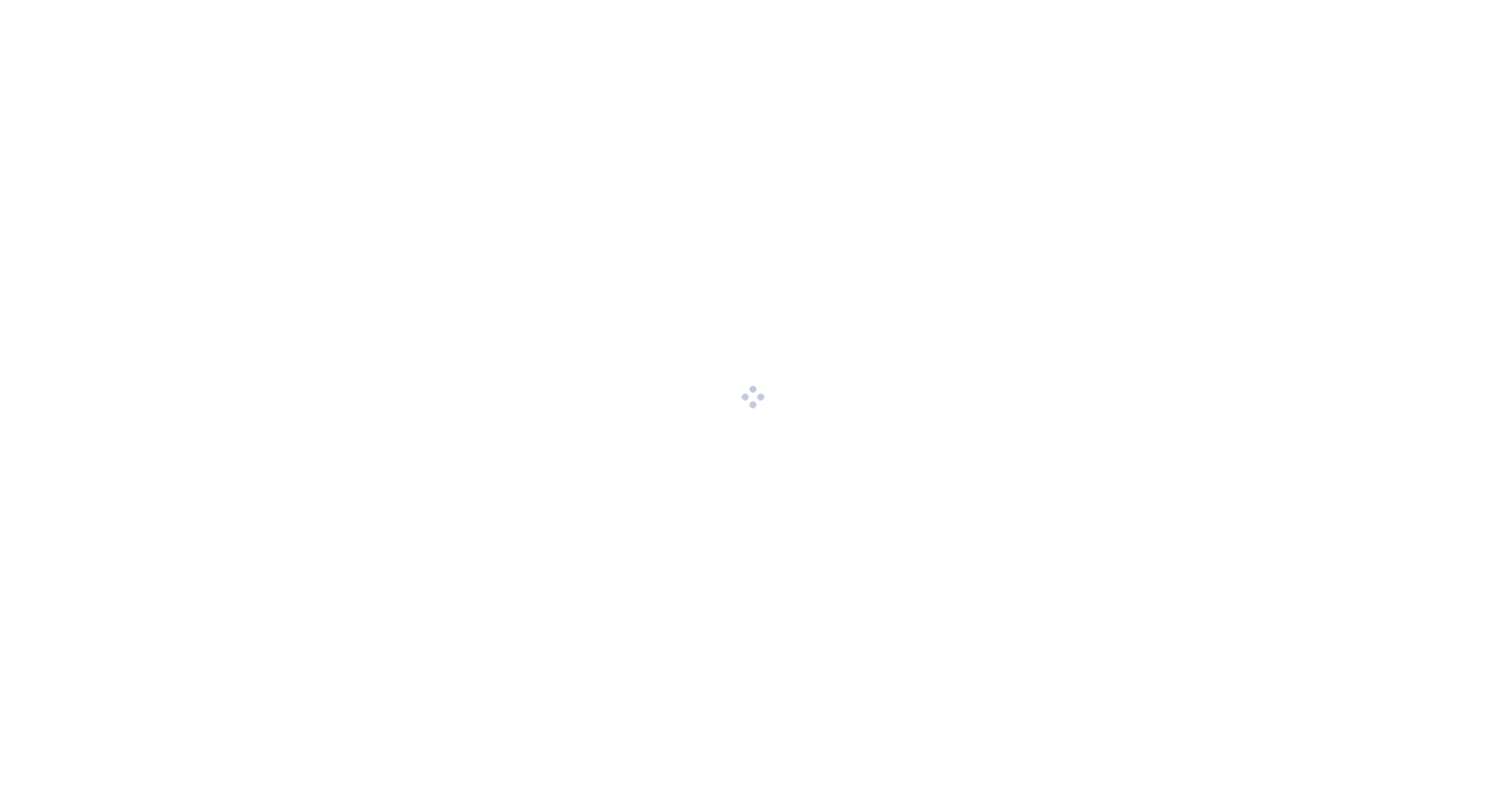 scroll, scrollTop: 0, scrollLeft: 0, axis: both 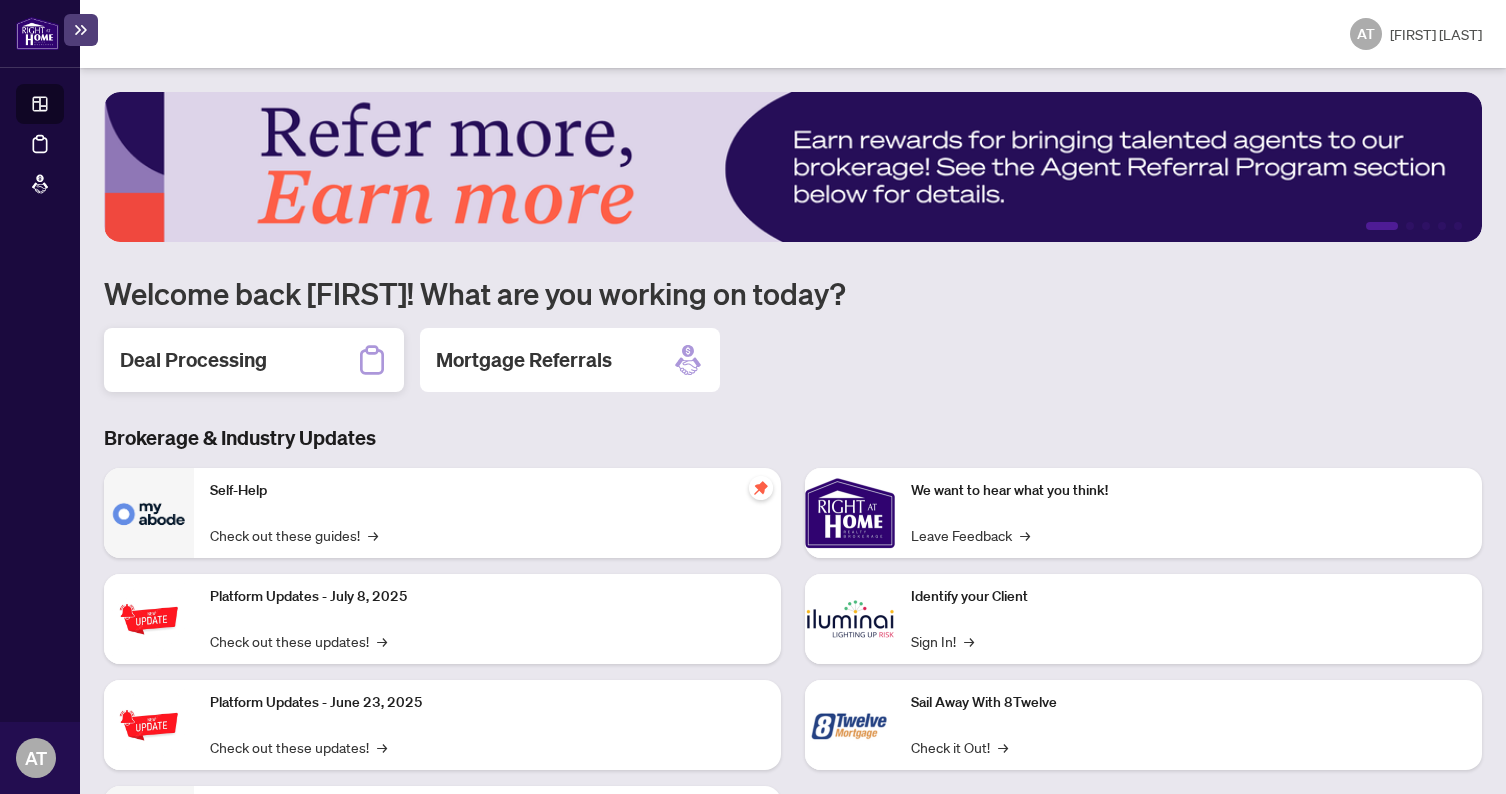 click on "Deal Processing" at bounding box center (193, 360) 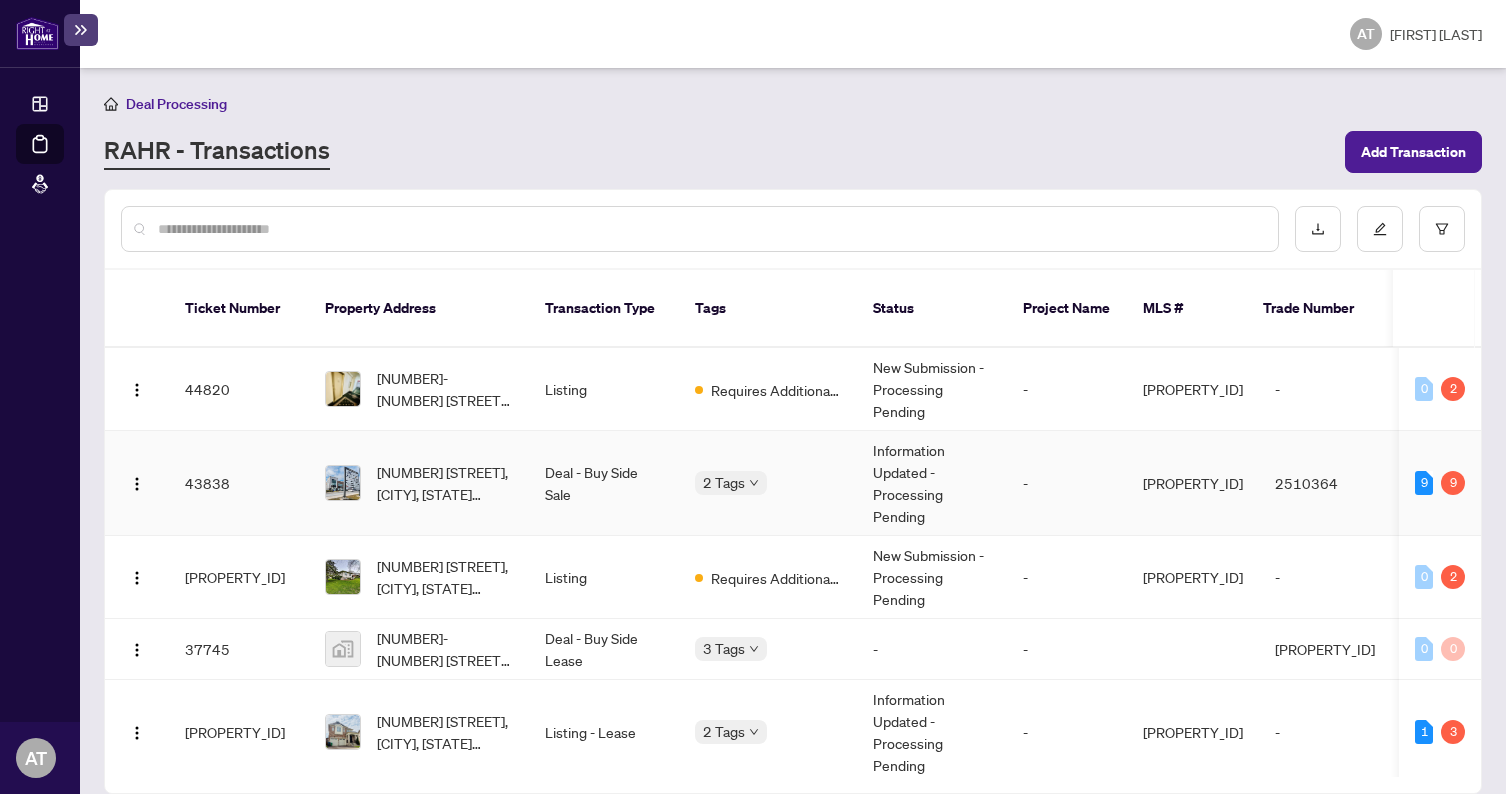 scroll, scrollTop: 15, scrollLeft: 1, axis: both 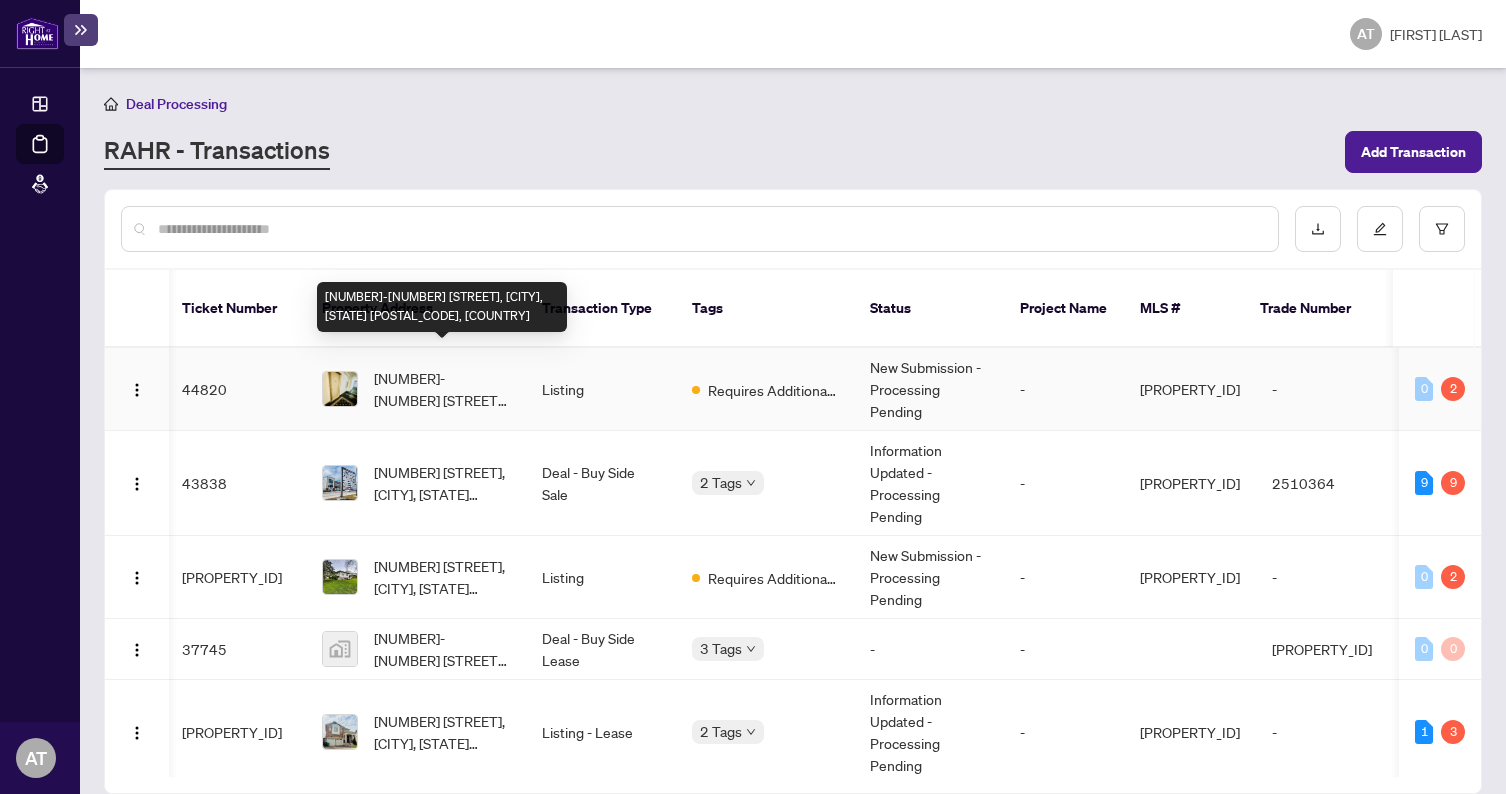 click on "1404-475 The West Mall, Toronto, Ontario M9C 4Z3, Canada" at bounding box center (442, 389) 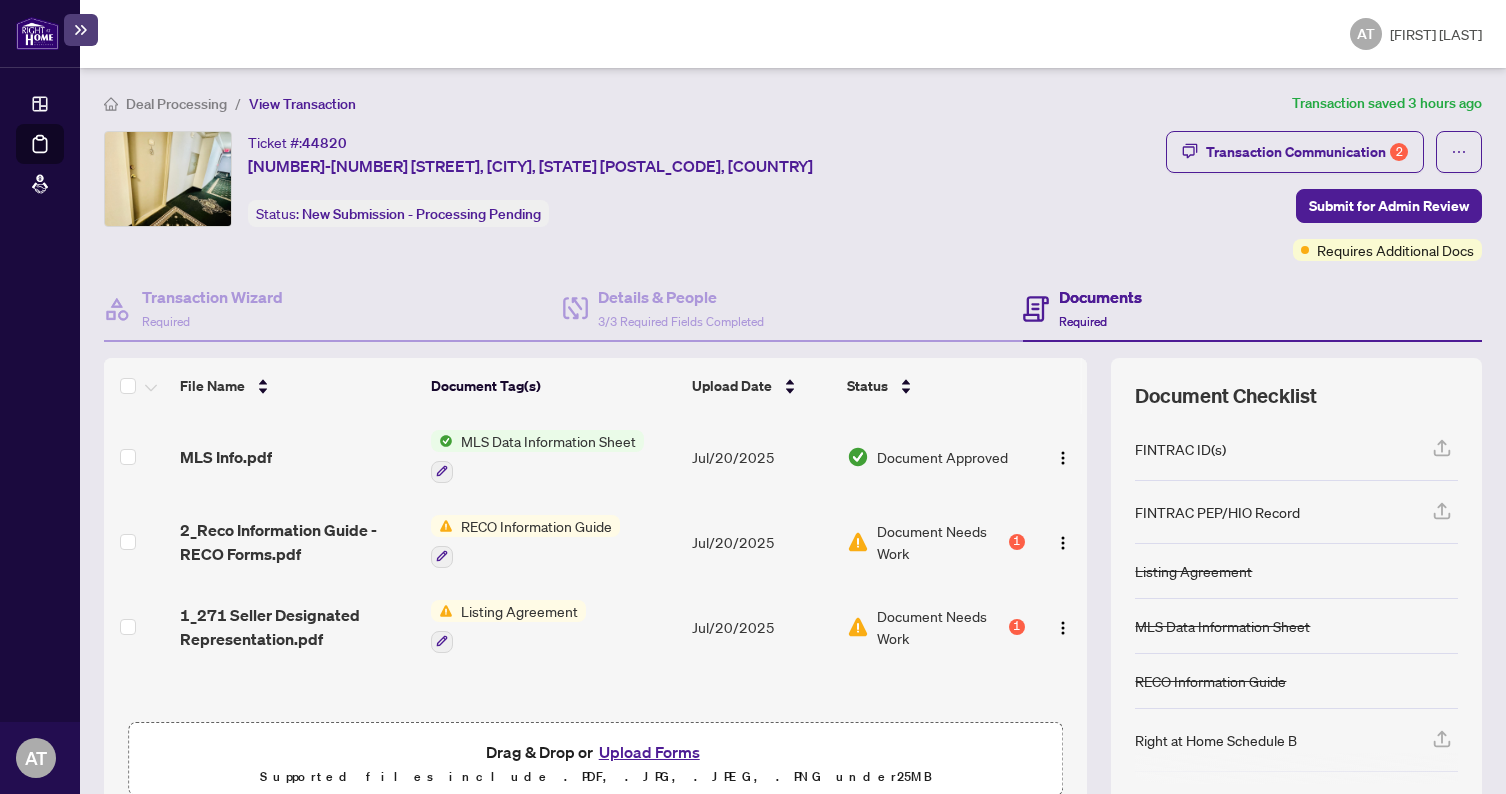 click on "Jul/20/2025" at bounding box center [761, 541] 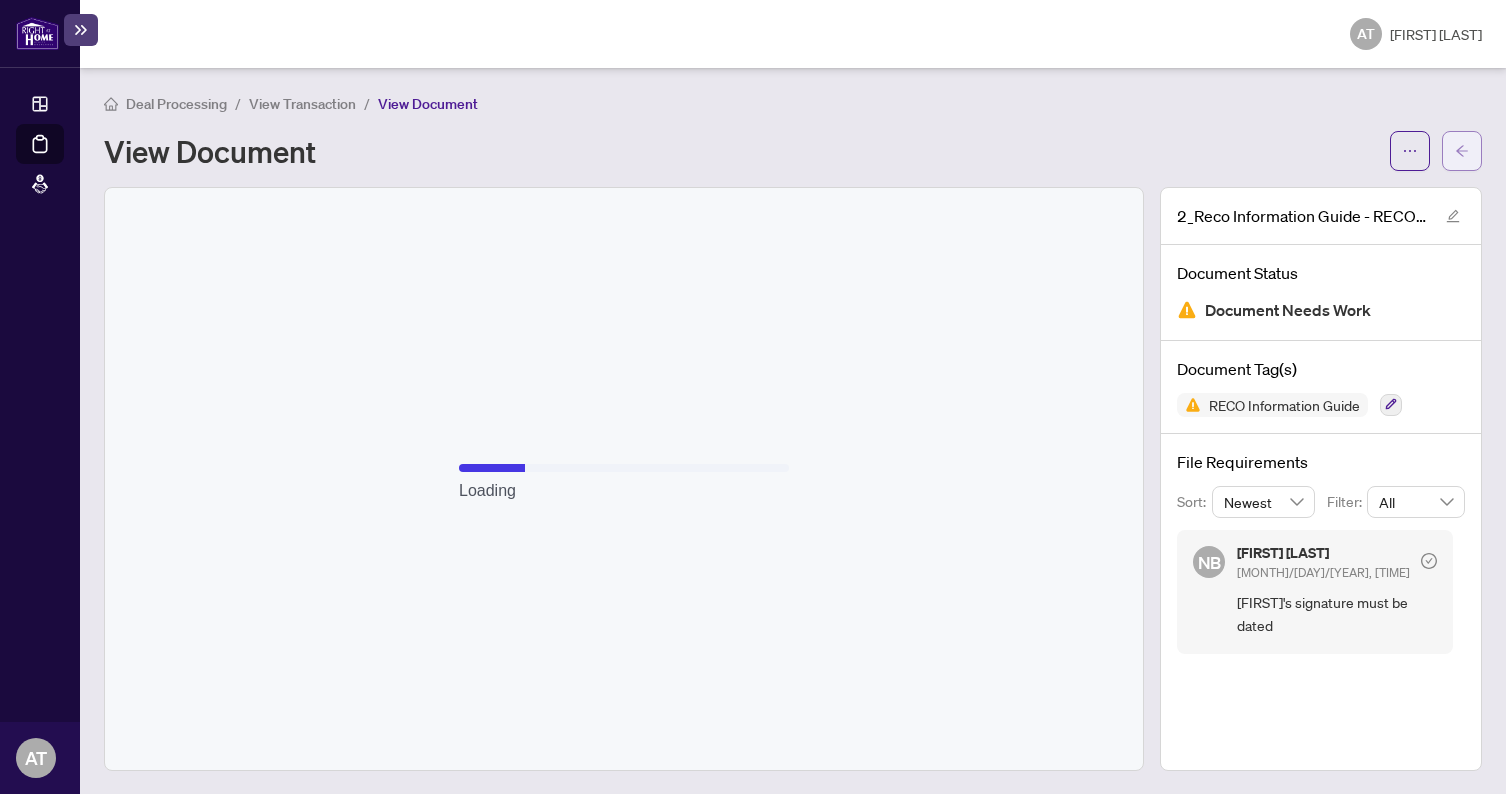 click 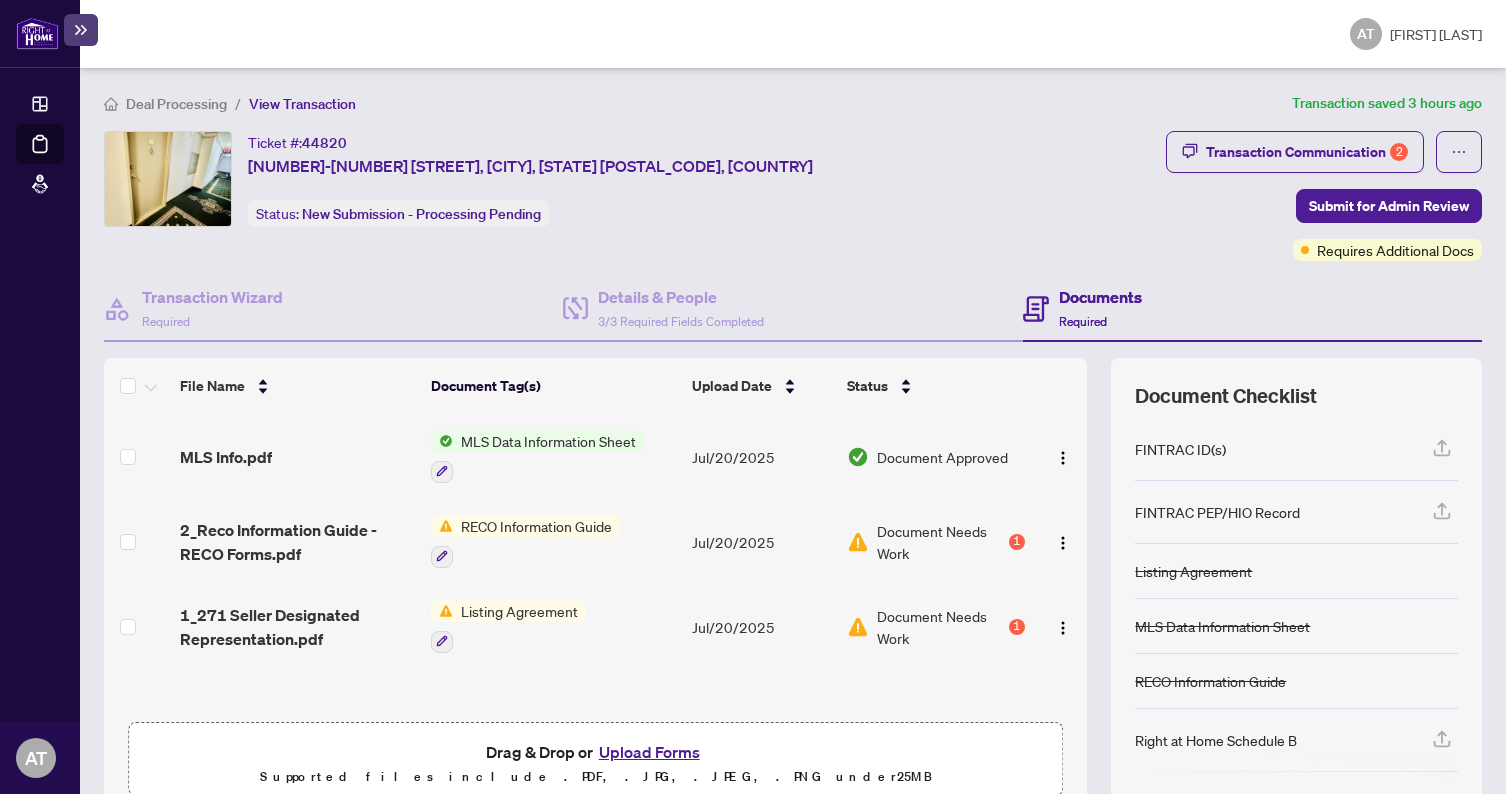 click on "Document Needs Work" at bounding box center (941, 627) 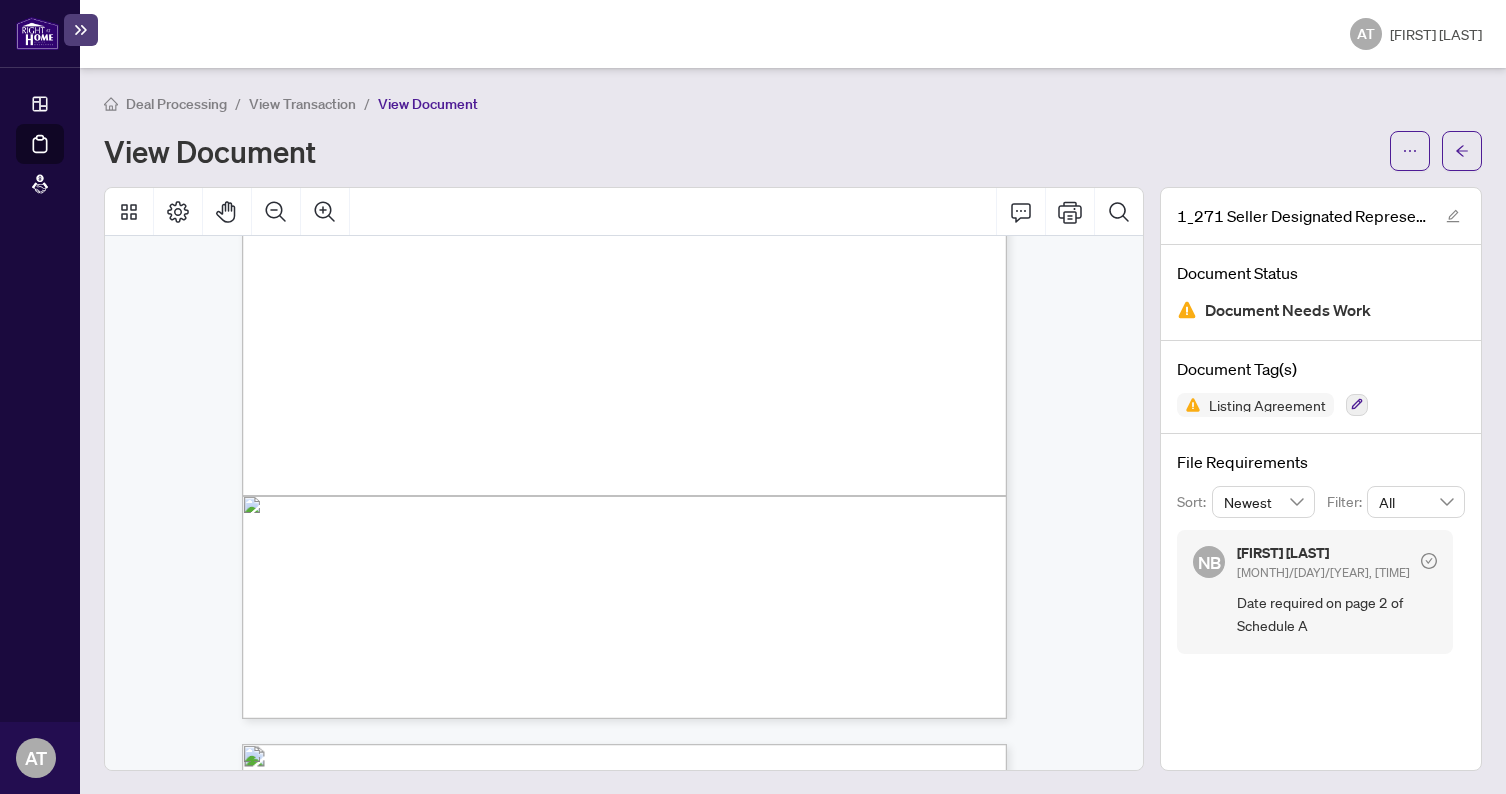 scroll, scrollTop: 3568, scrollLeft: 0, axis: vertical 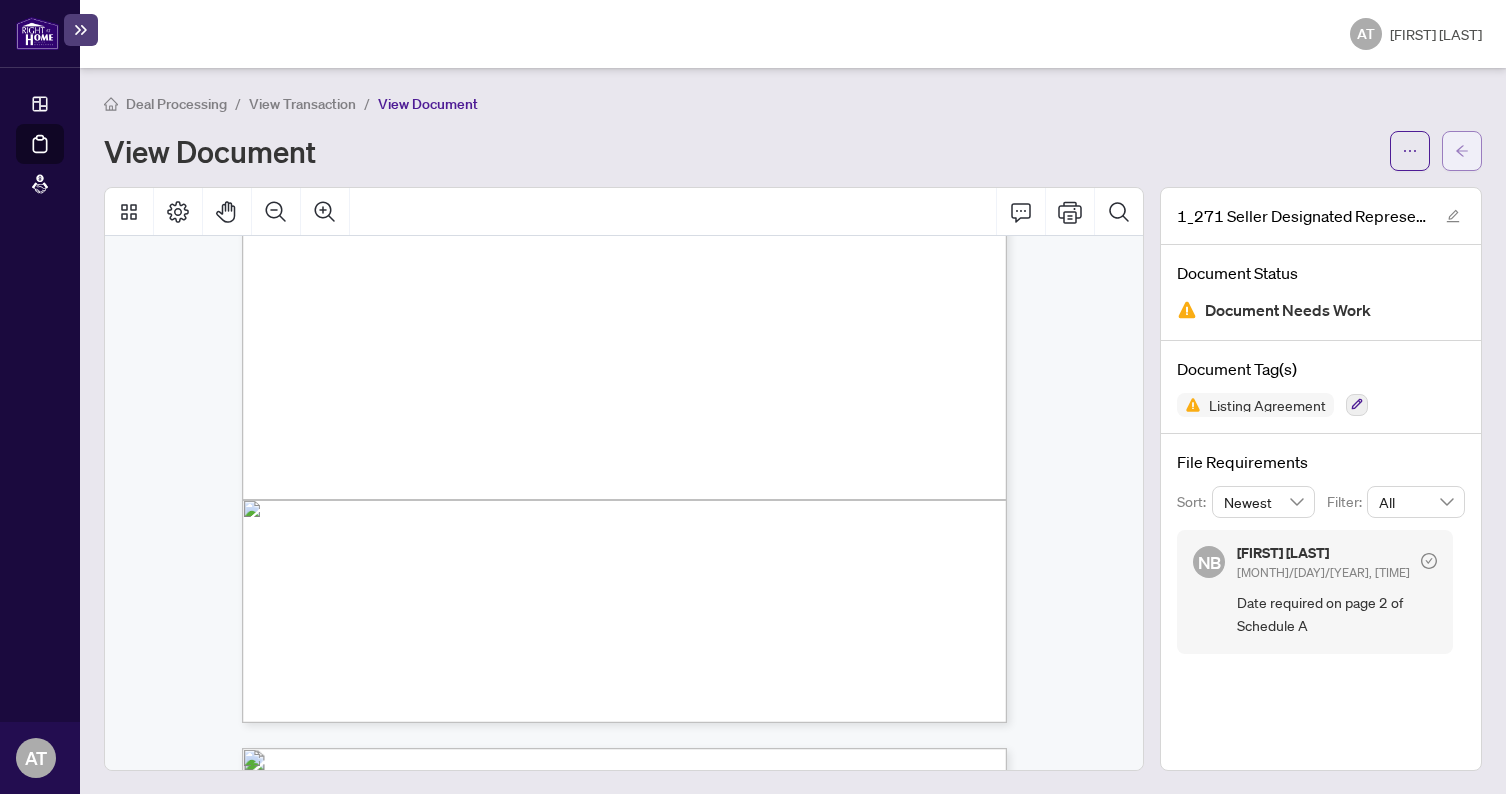 click at bounding box center [1462, 151] 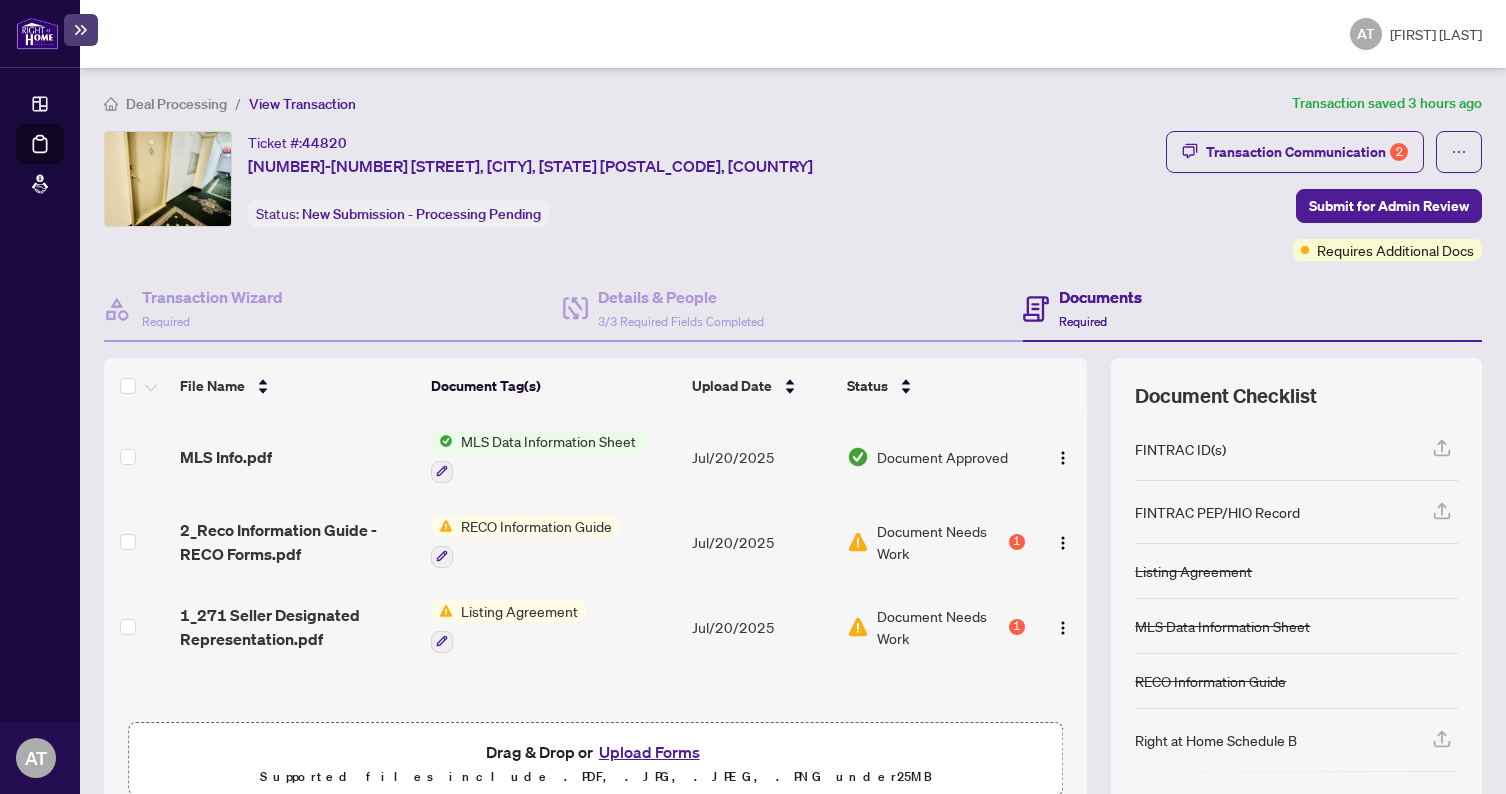 click on "Deal Processing" at bounding box center [176, 104] 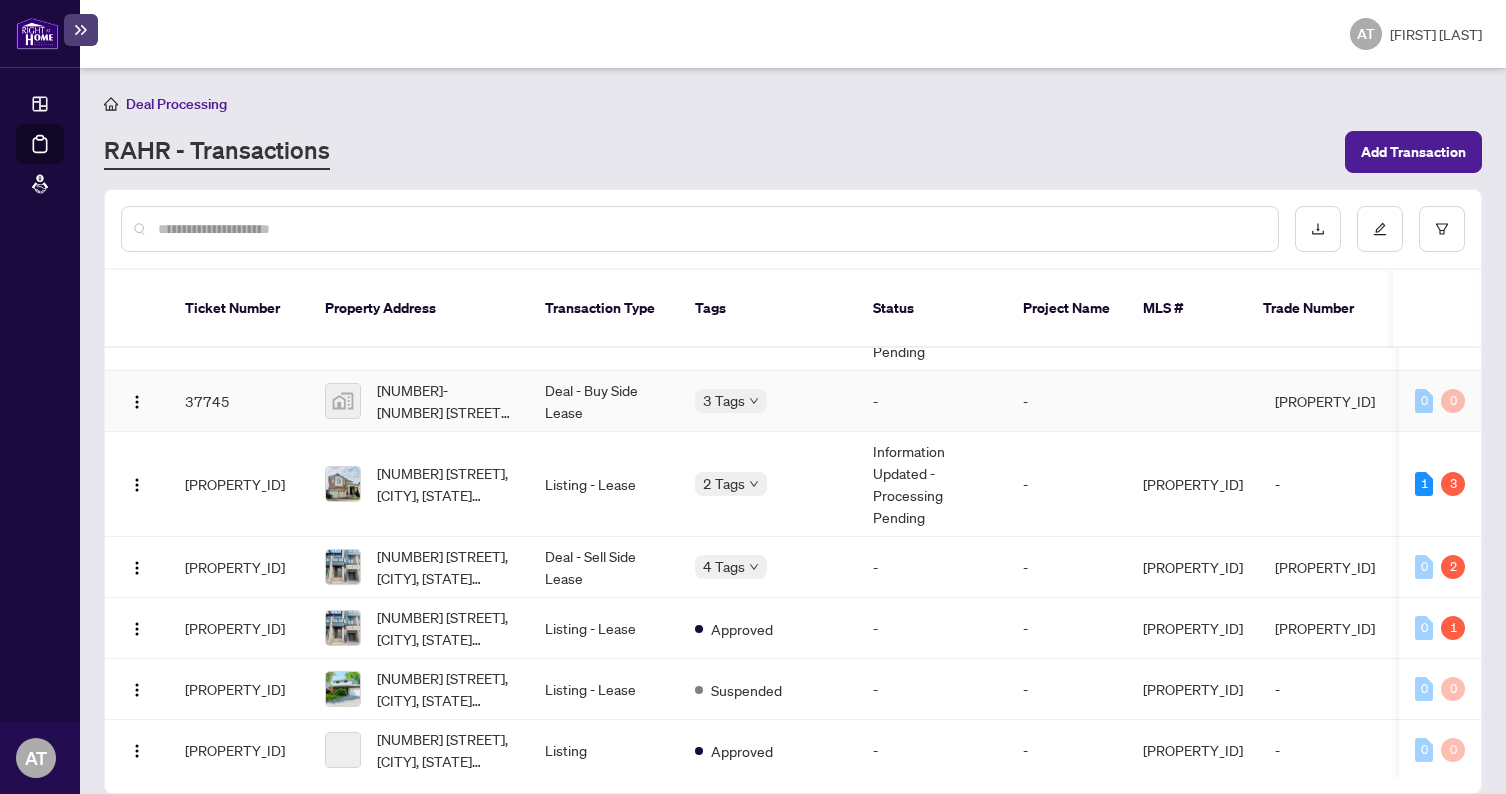 scroll, scrollTop: 254, scrollLeft: 0, axis: vertical 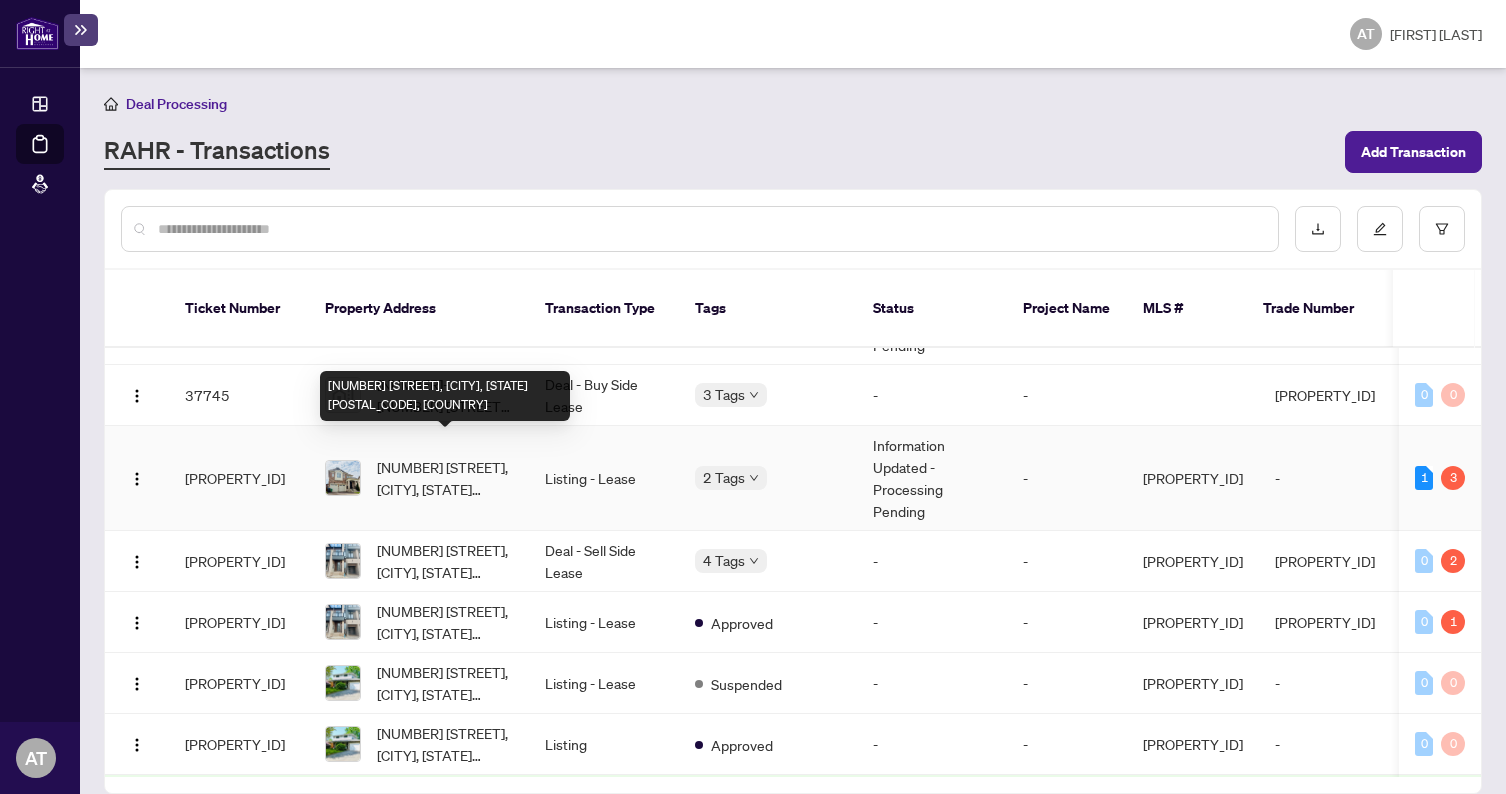 click on "[NUMBER] [STREET], [CITY], [STATE] [POSTAL_CODE], [COUNTRY]" at bounding box center (445, 478) 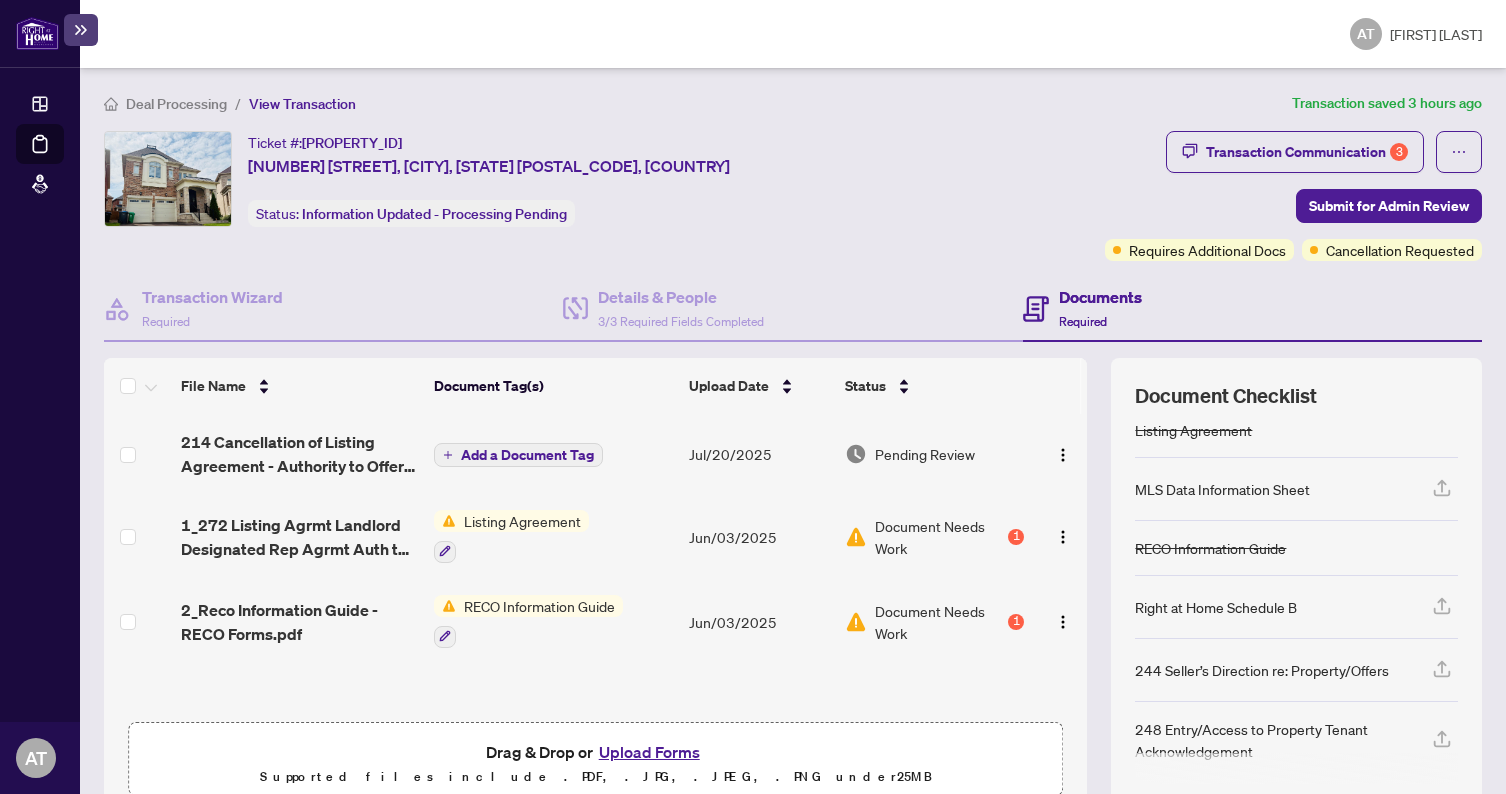 scroll, scrollTop: 14, scrollLeft: 0, axis: vertical 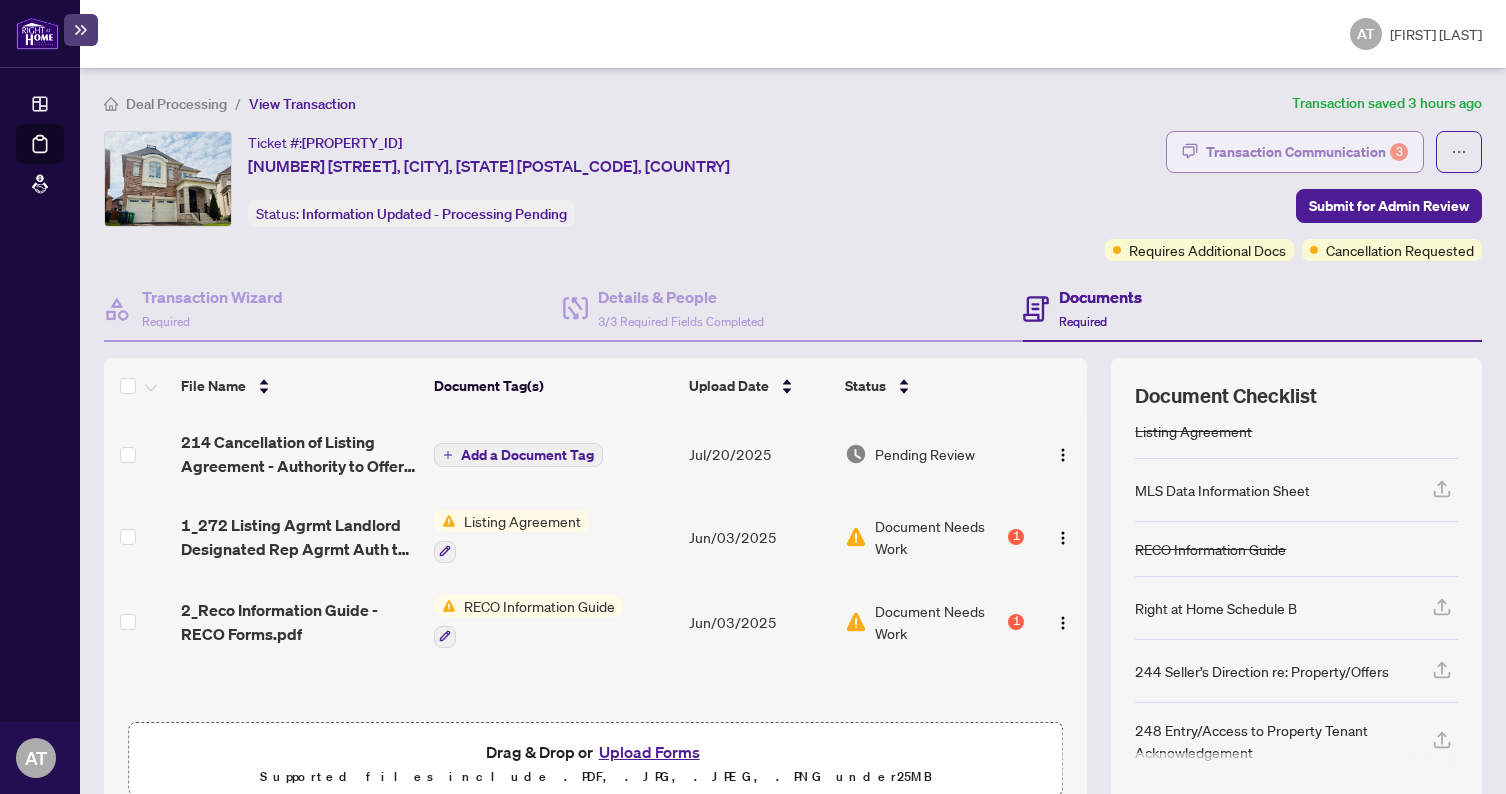 click on "Transaction Communication 3" at bounding box center (1307, 152) 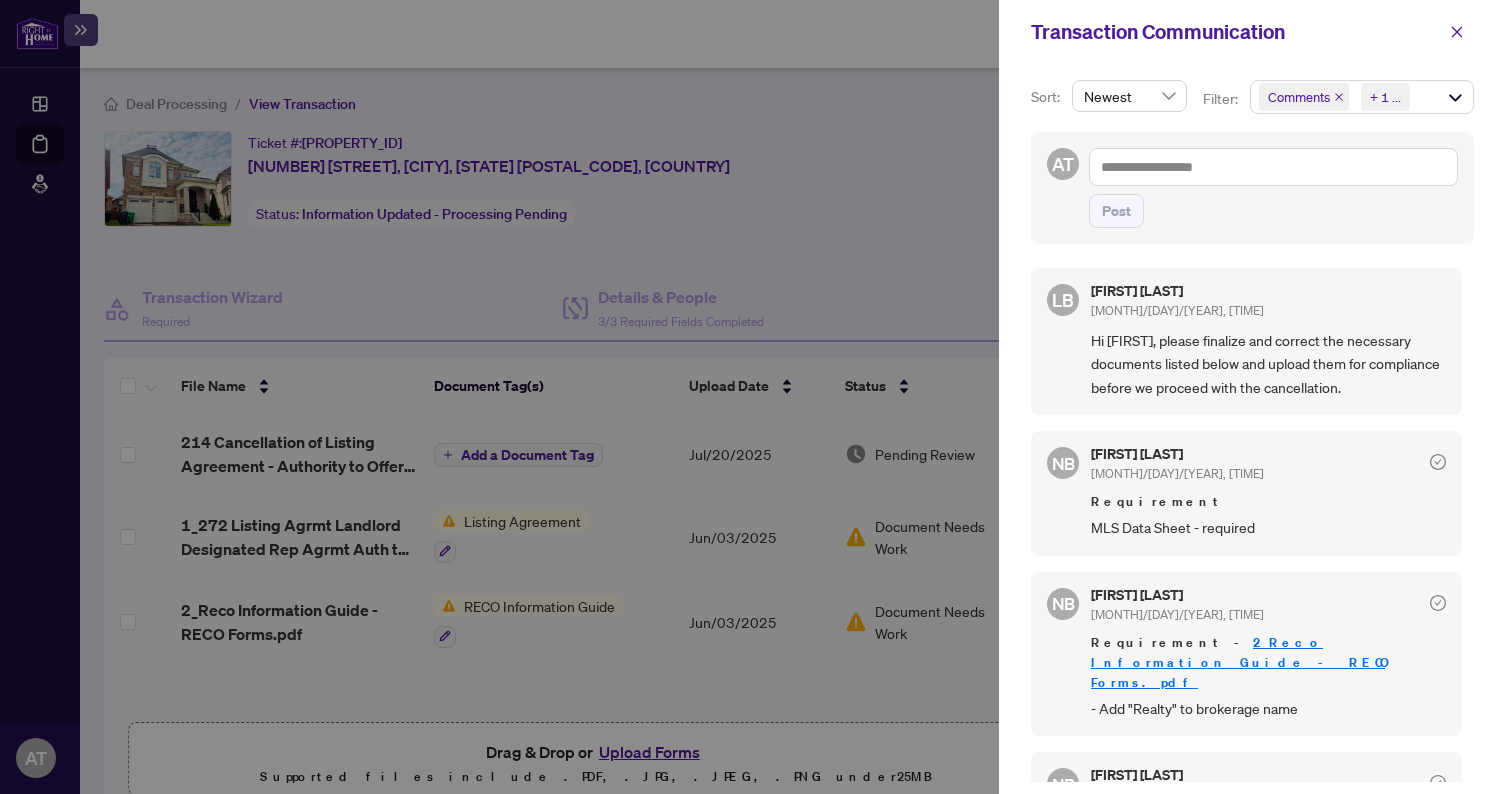 click at bounding box center (753, 397) 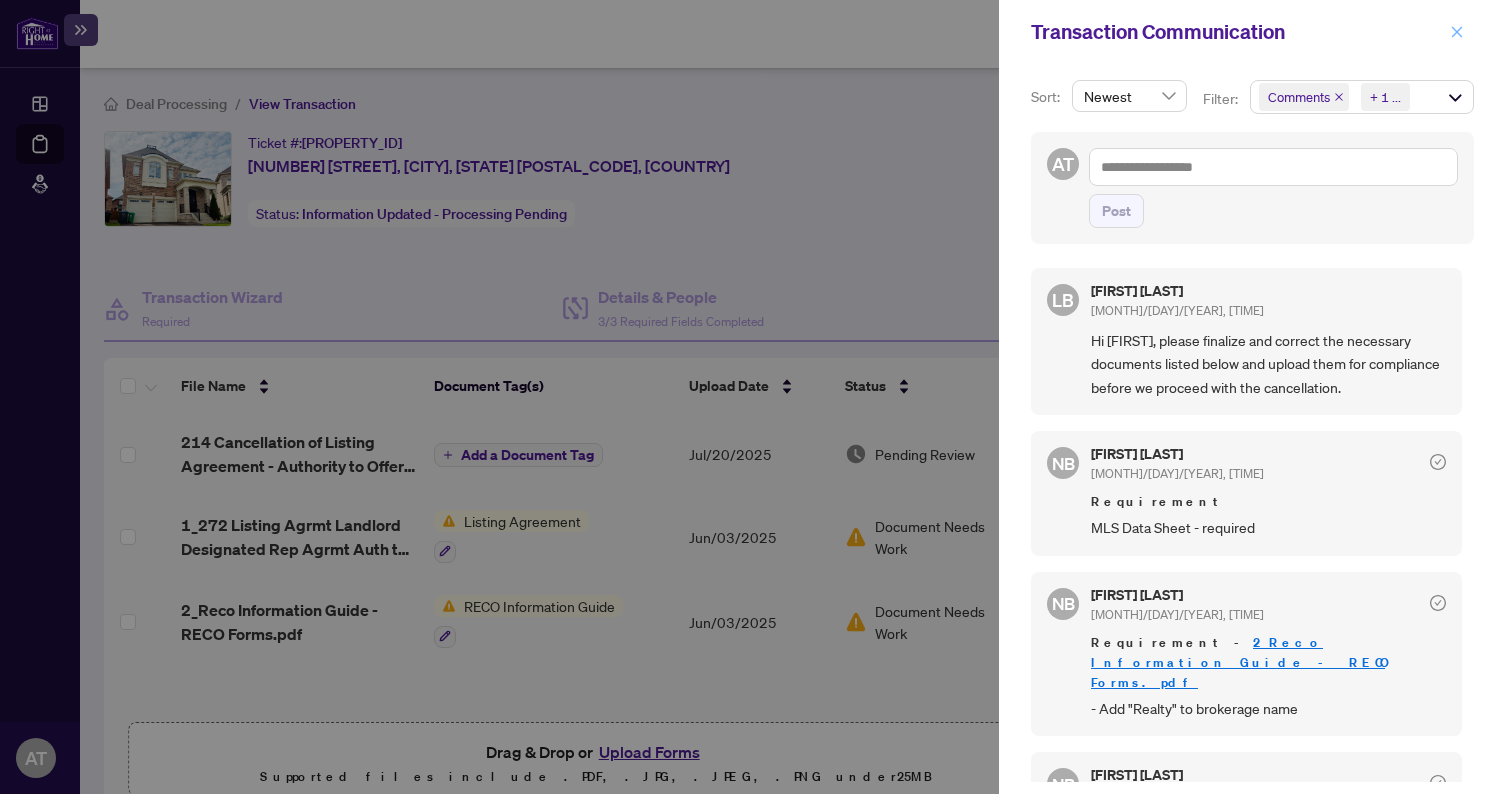 click 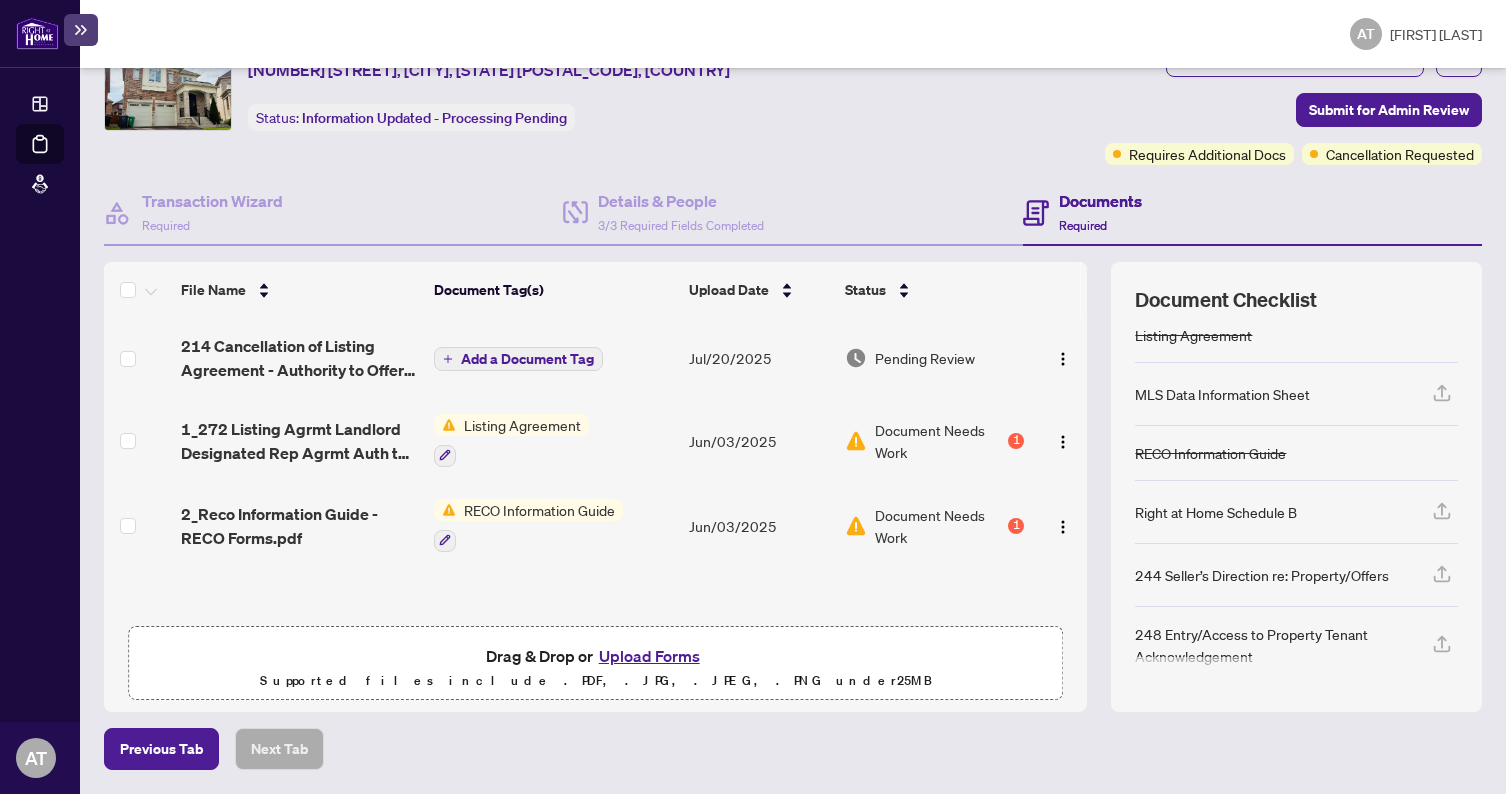 scroll, scrollTop: 95, scrollLeft: 0, axis: vertical 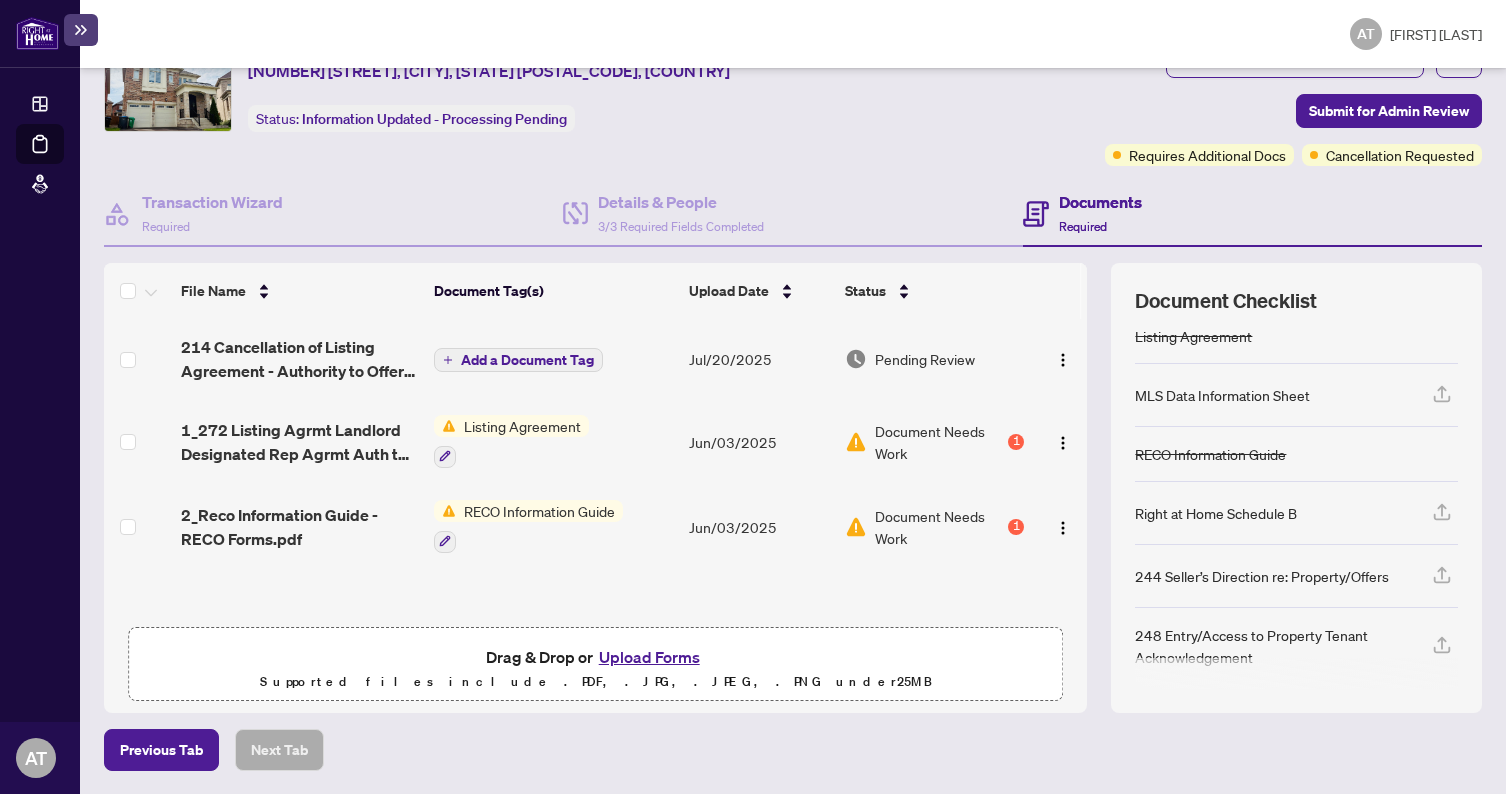 click on "Document Needs Work" at bounding box center [939, 442] 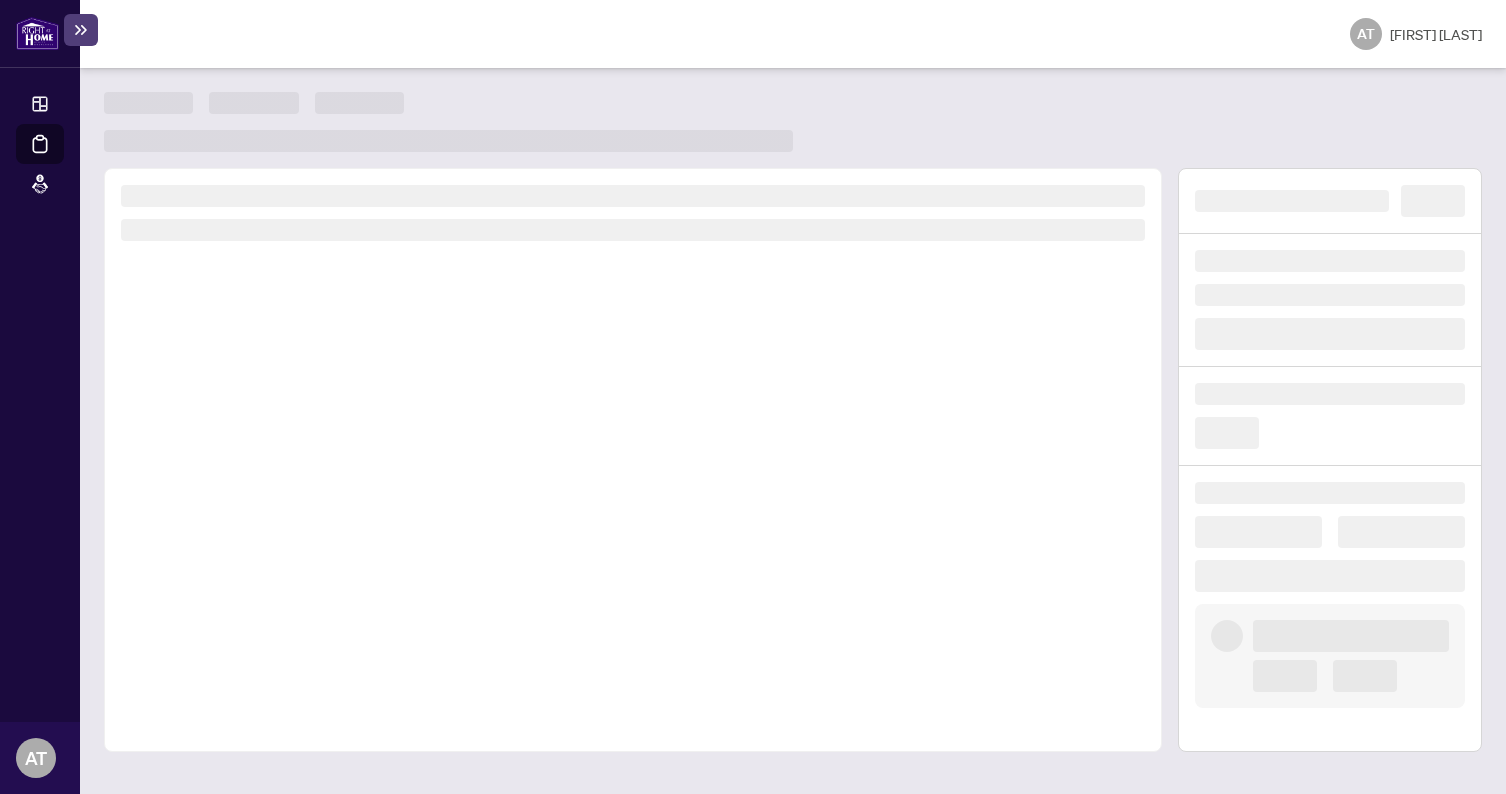 scroll, scrollTop: 0, scrollLeft: 0, axis: both 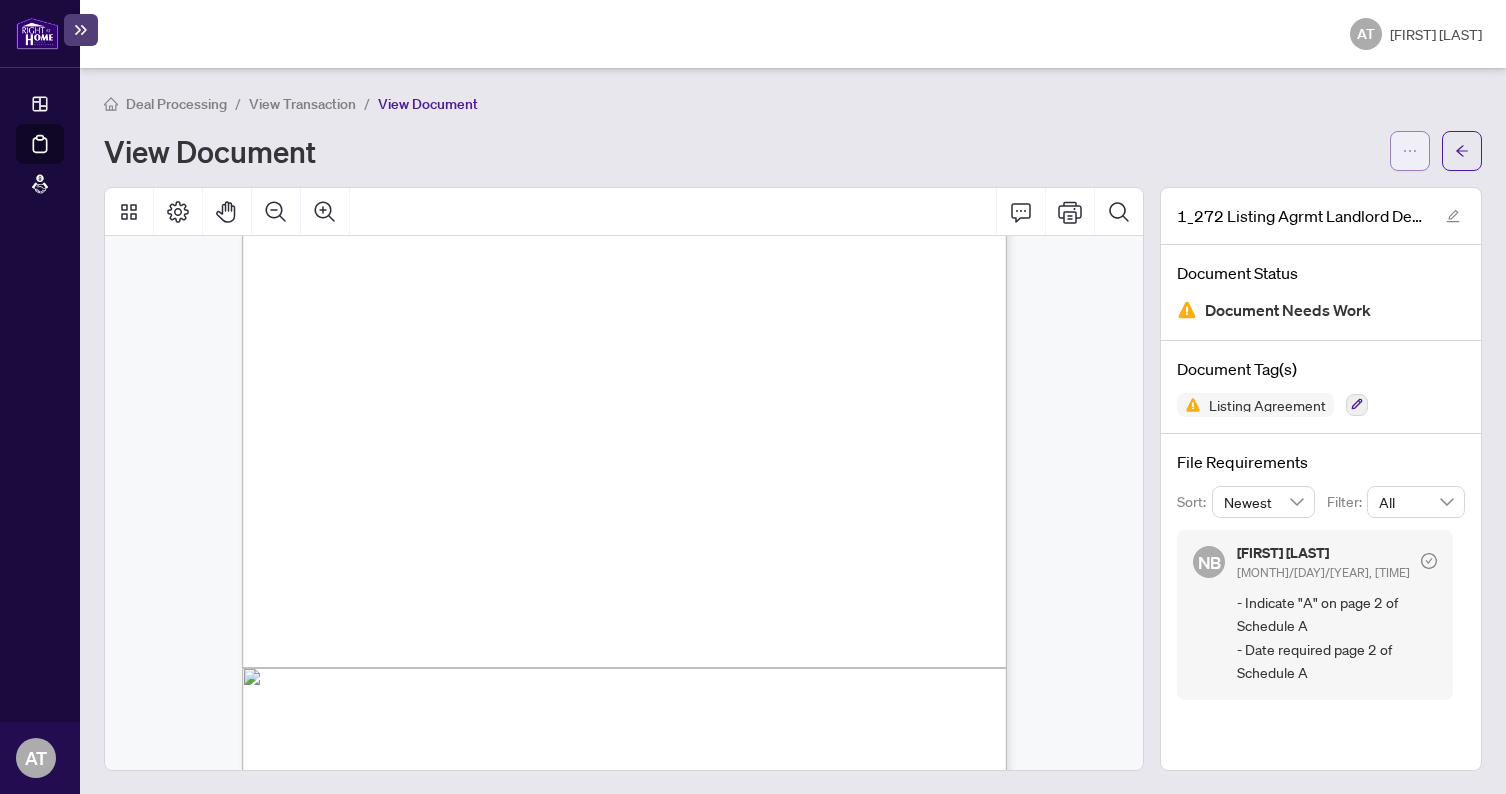 click 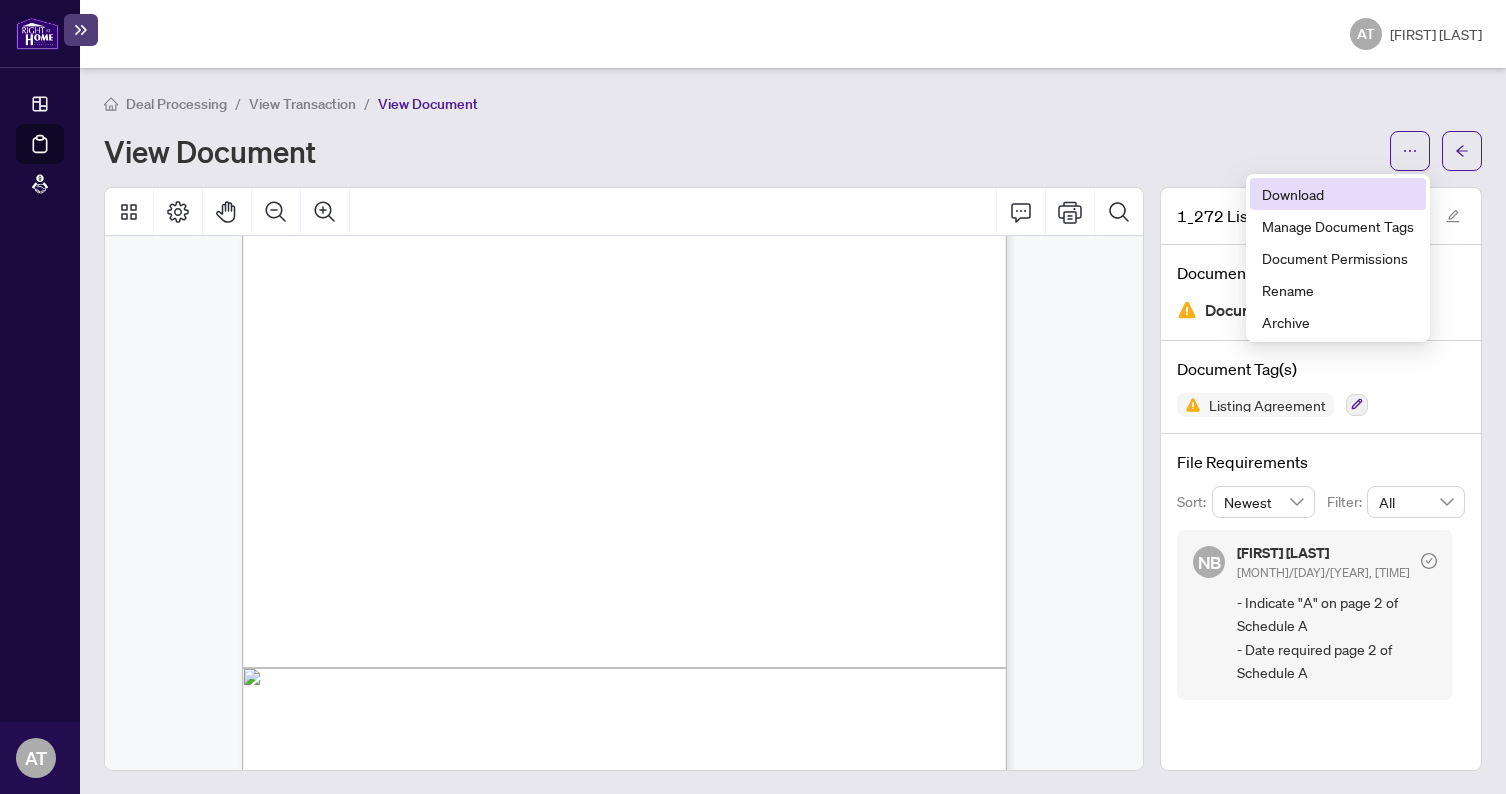 click on "Download" at bounding box center [1338, 194] 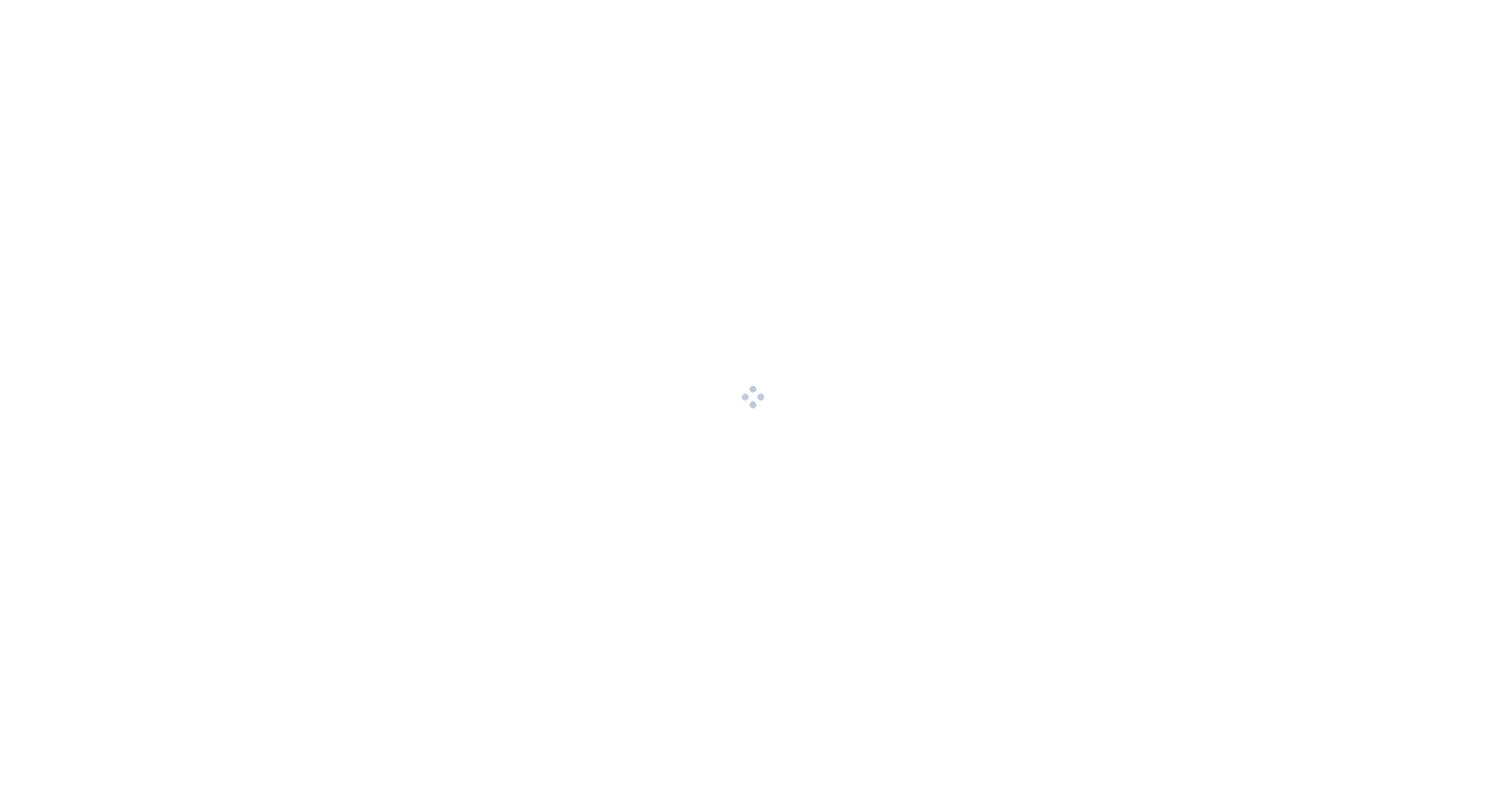scroll, scrollTop: 0, scrollLeft: 0, axis: both 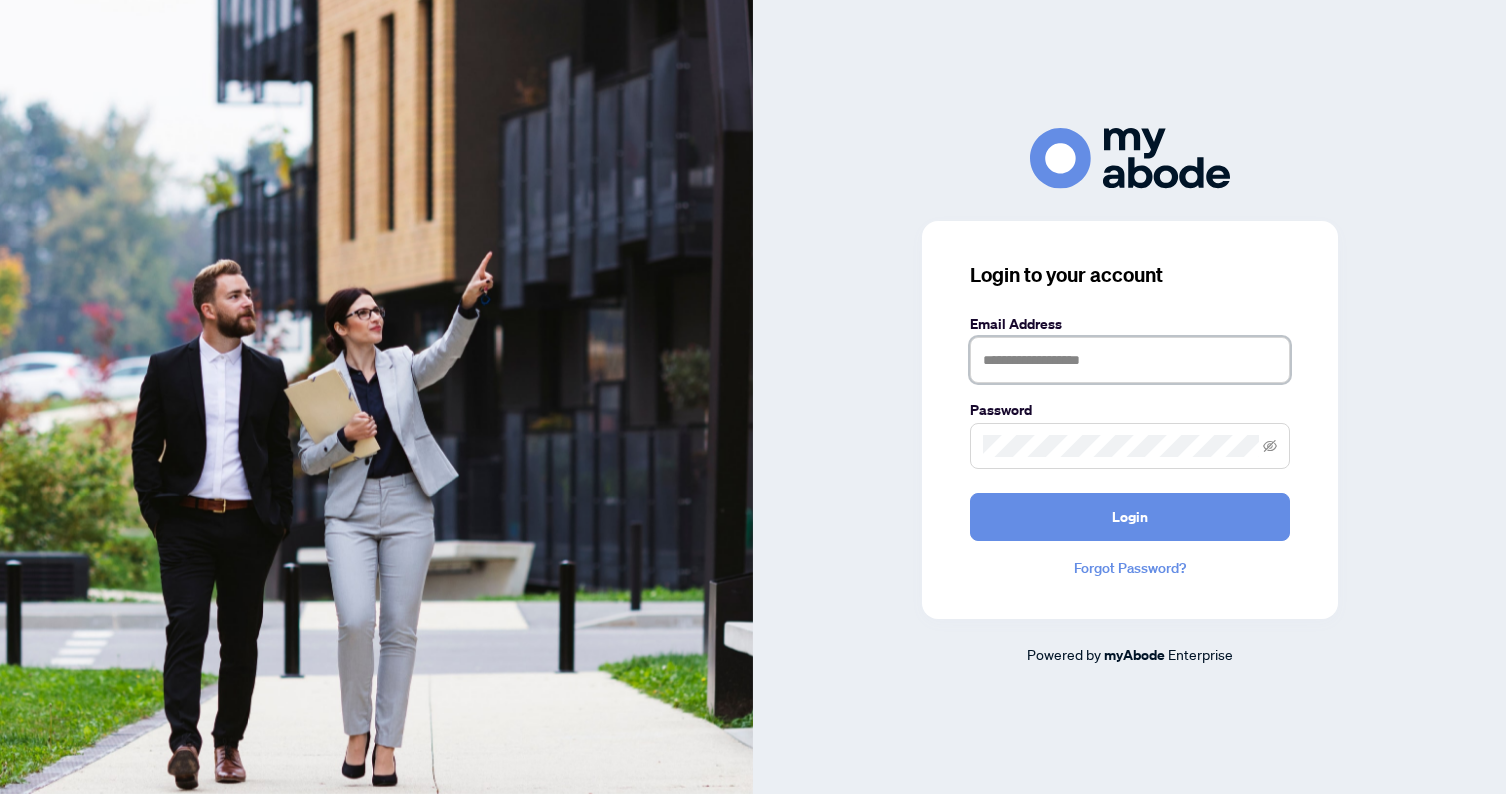 type on "**********" 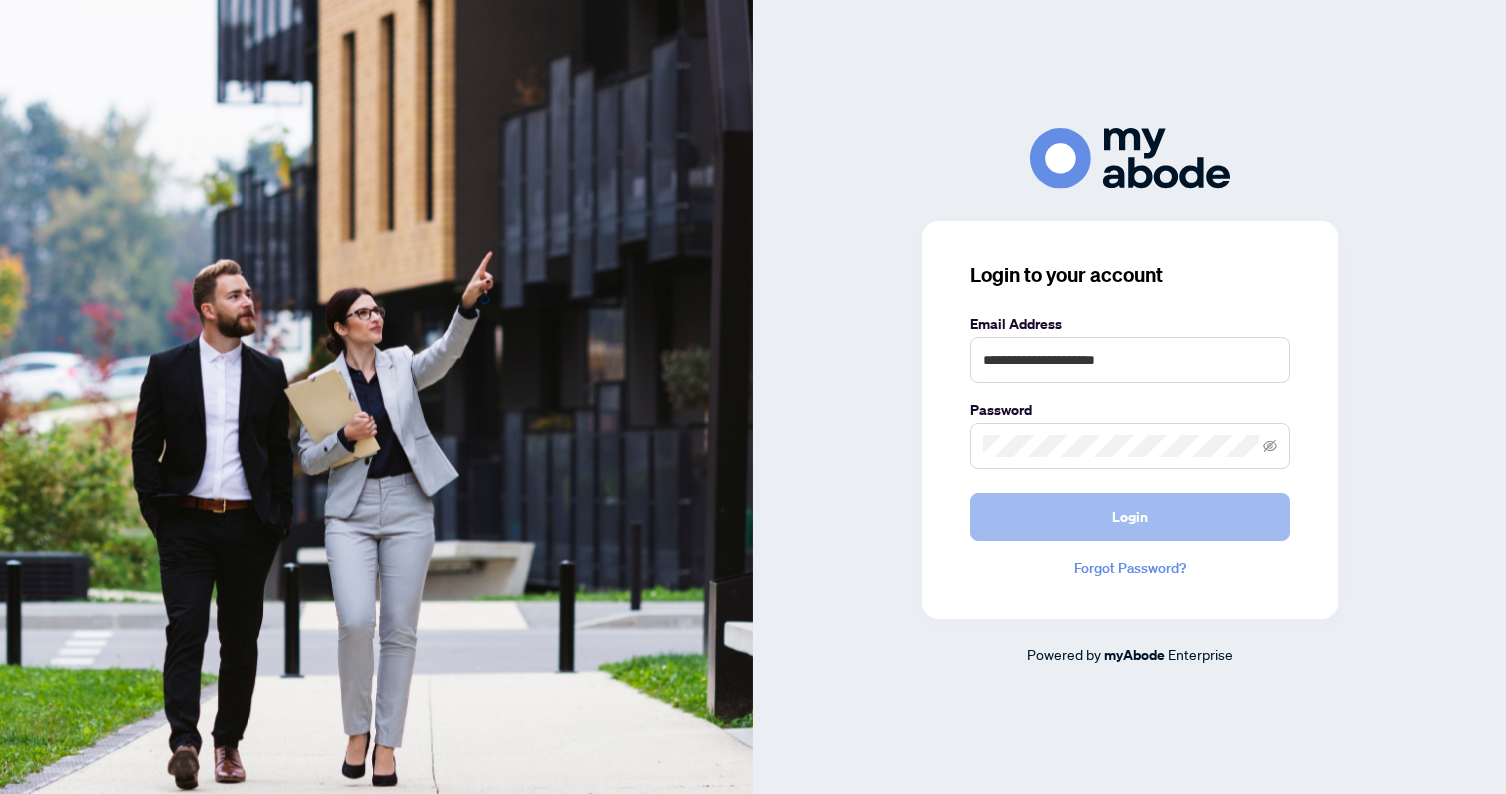 click on "Login" at bounding box center (1130, 517) 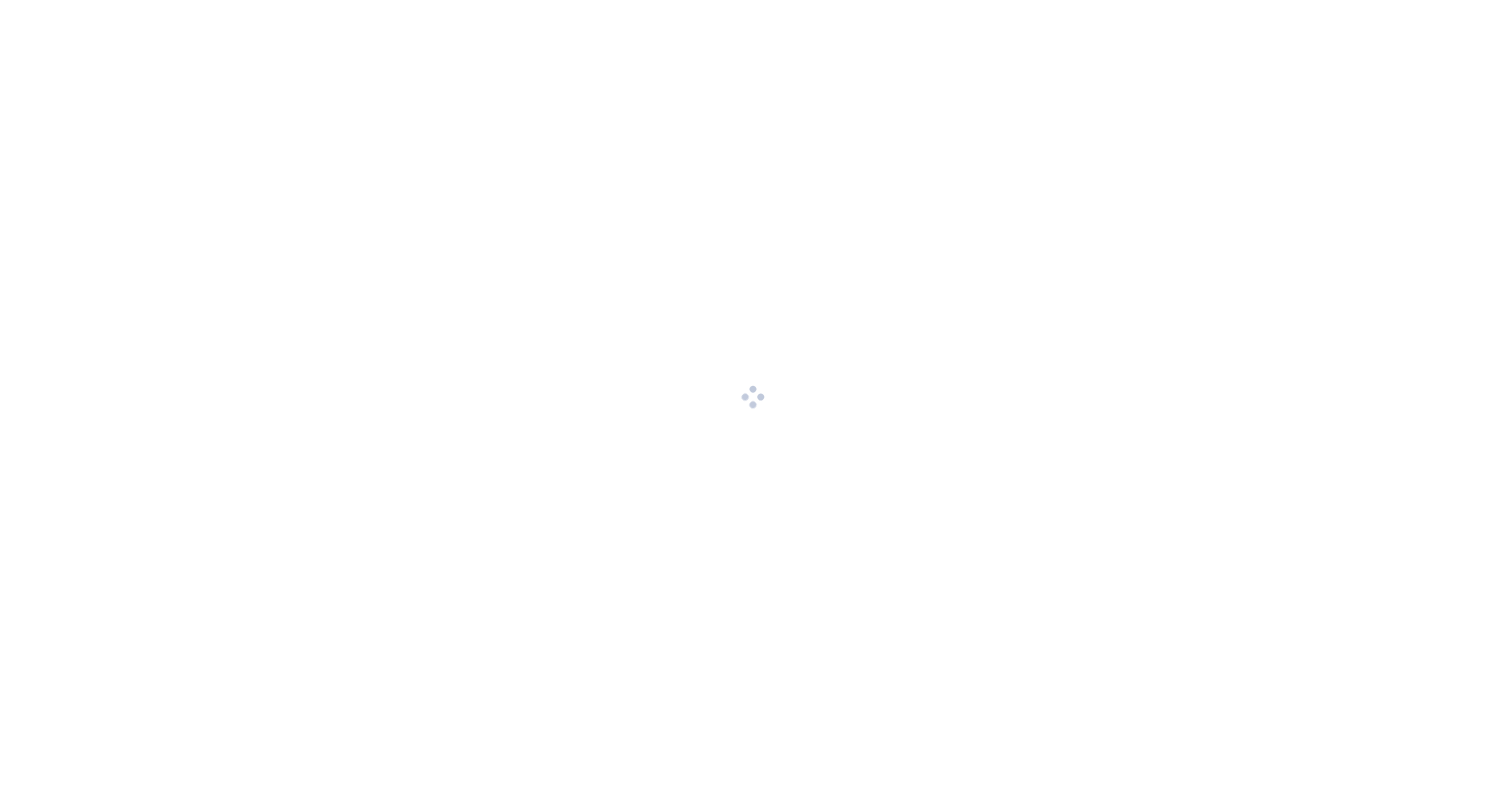scroll, scrollTop: 0, scrollLeft: 0, axis: both 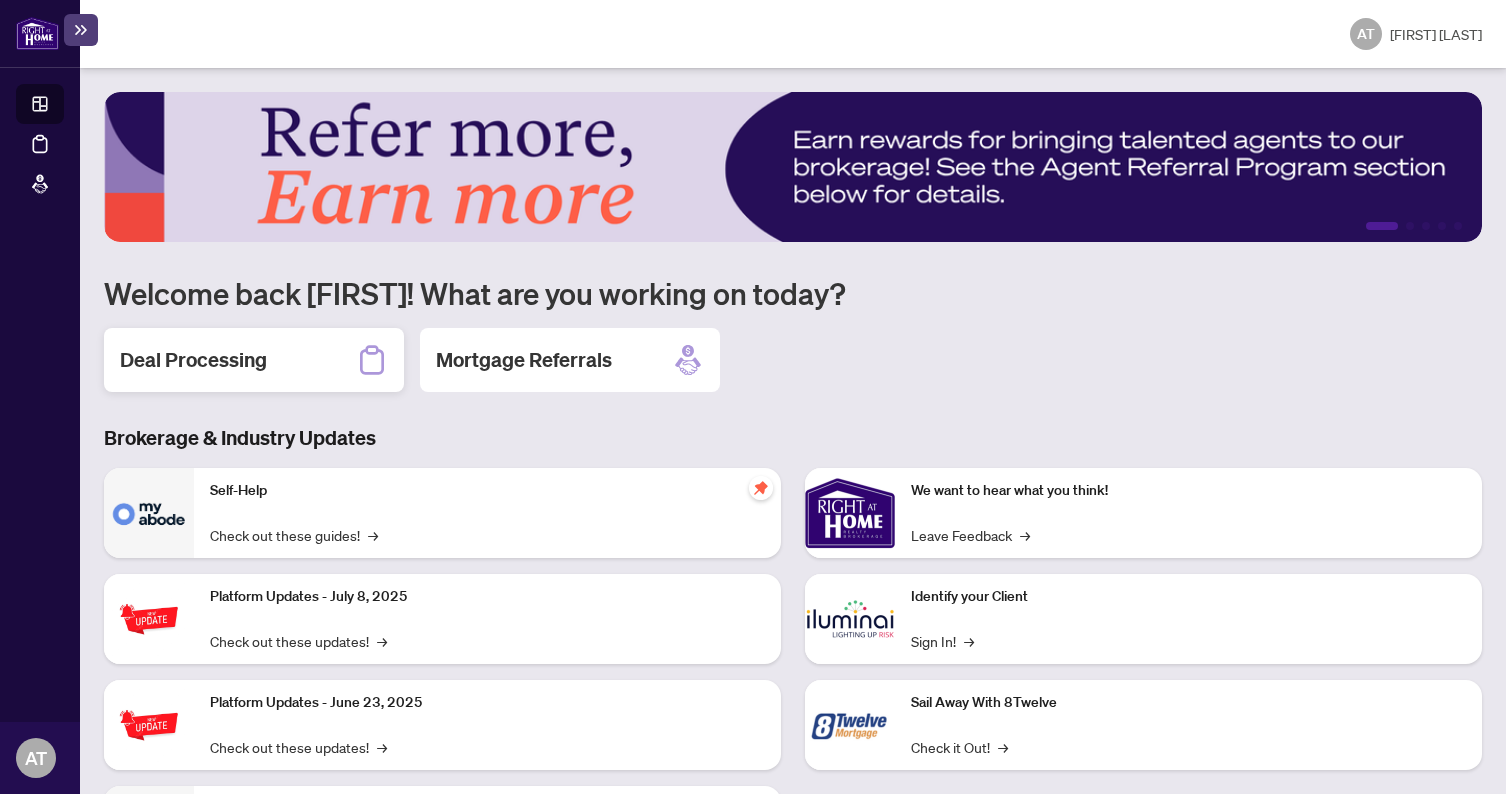 click on "Deal Processing" at bounding box center [254, 360] 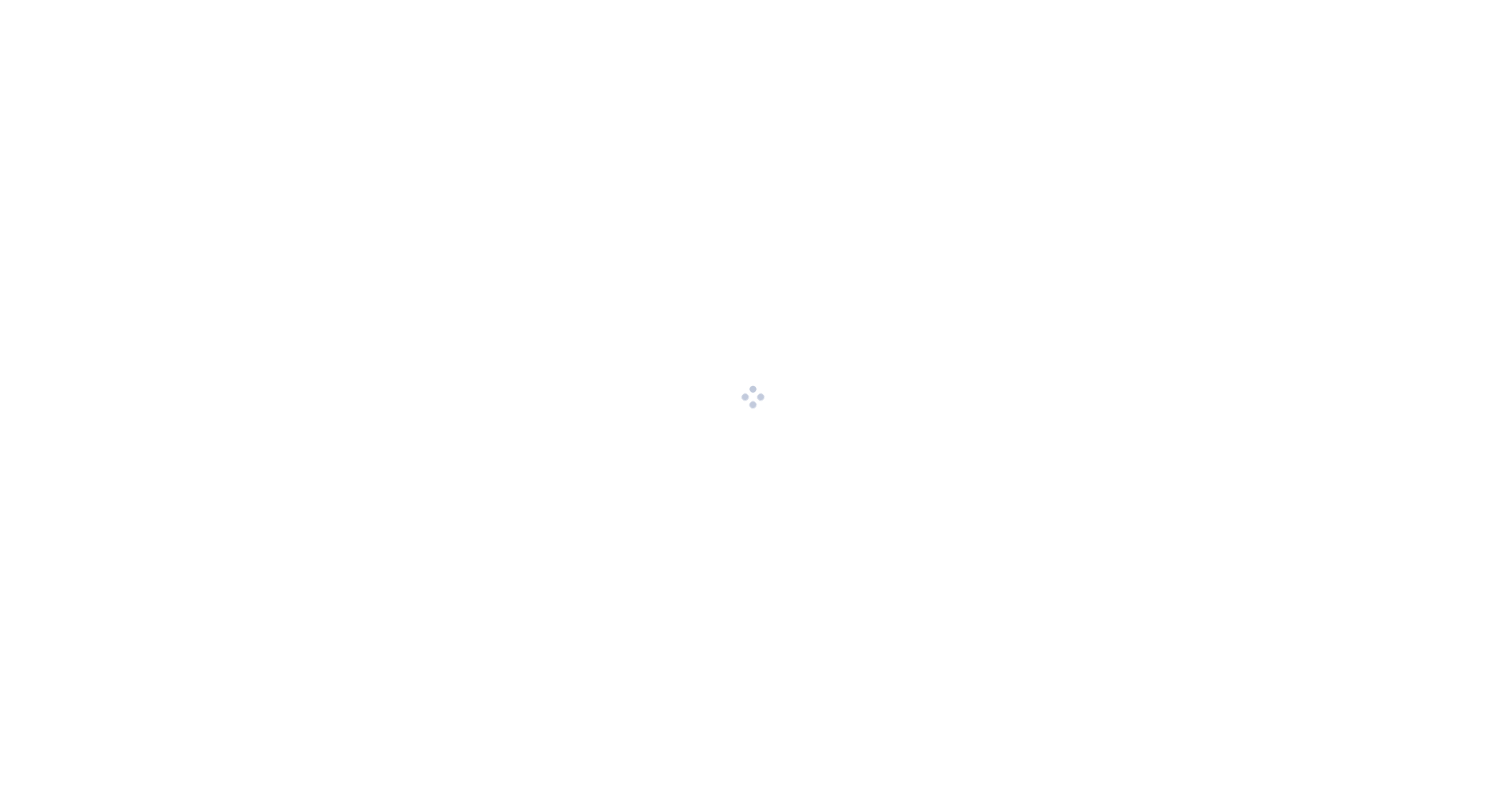 scroll, scrollTop: 0, scrollLeft: 0, axis: both 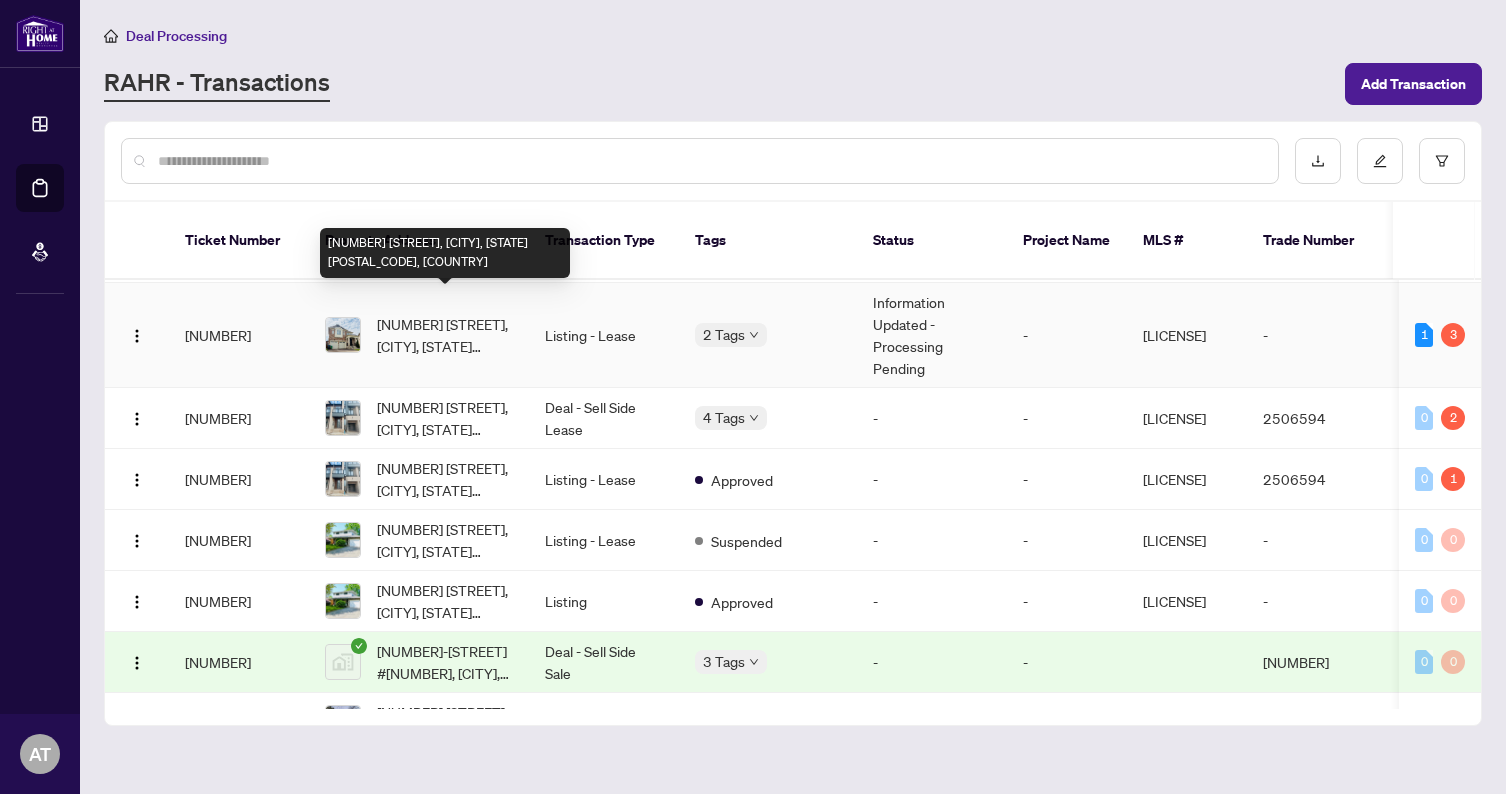 click on "[NUMBER] [STREET], [CITY], [STATE] [POSTAL_CODE], [COUNTRY]" at bounding box center (445, 335) 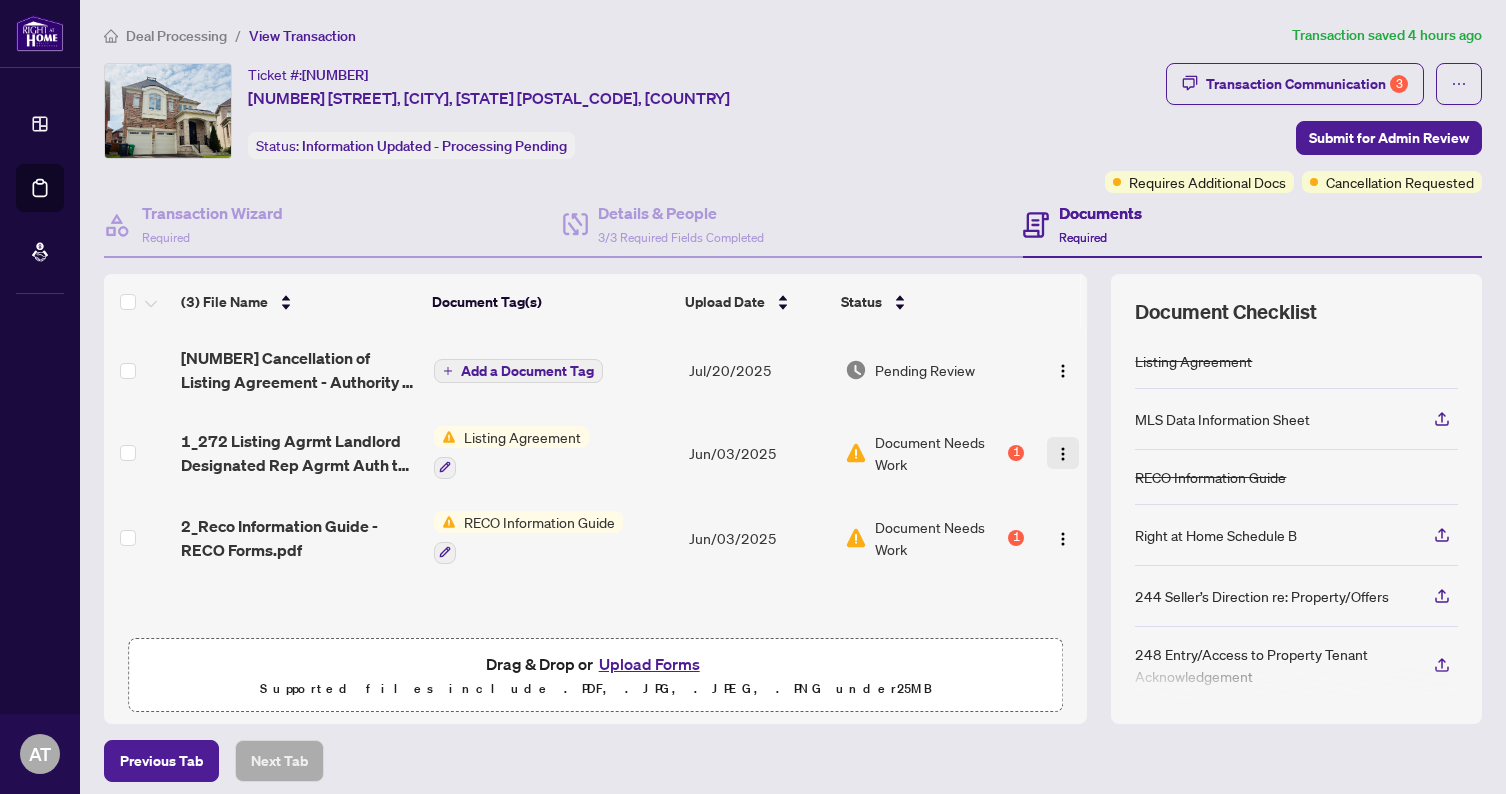 click at bounding box center [1063, 454] 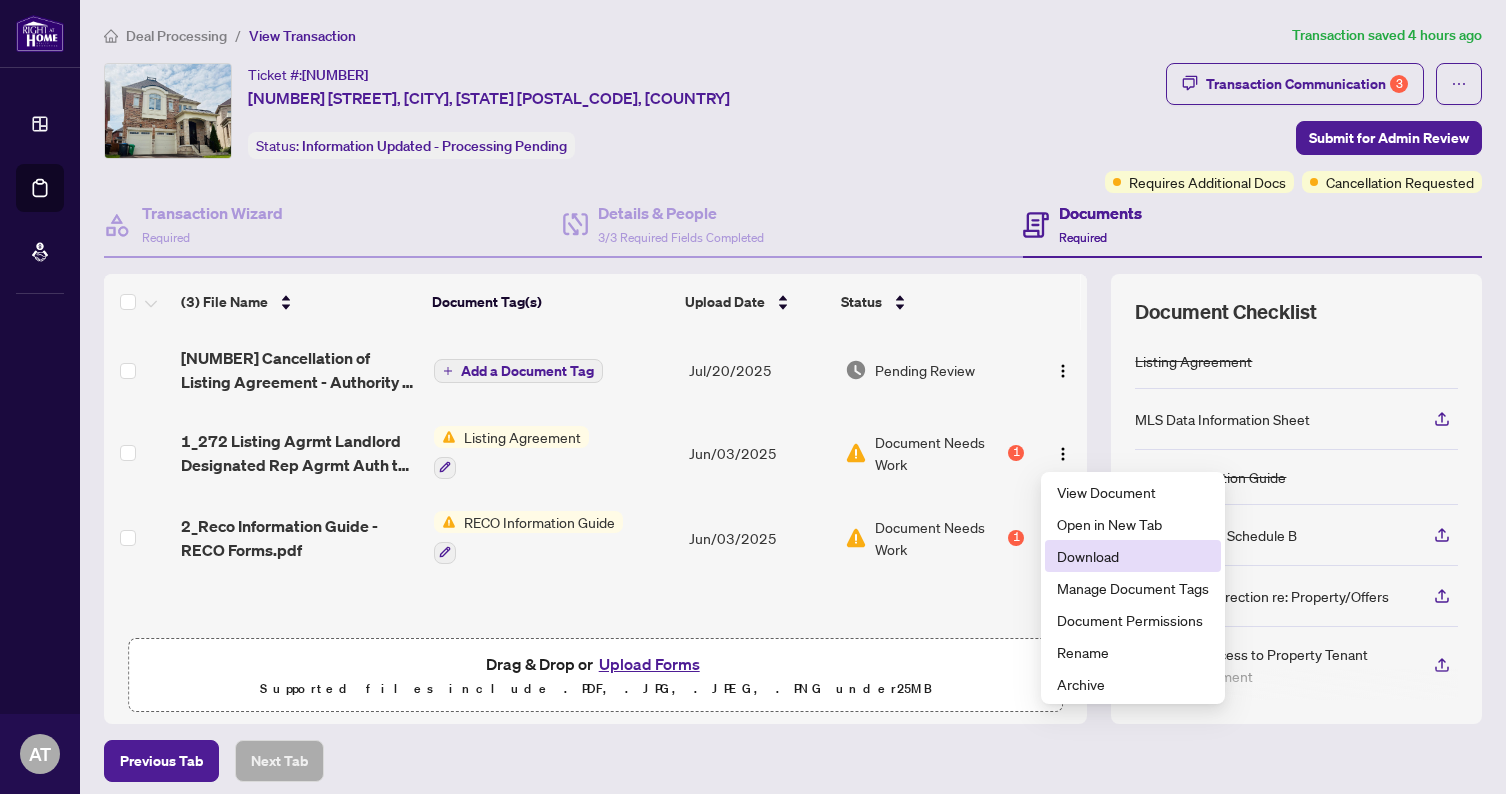 click on "Download" at bounding box center (1133, 556) 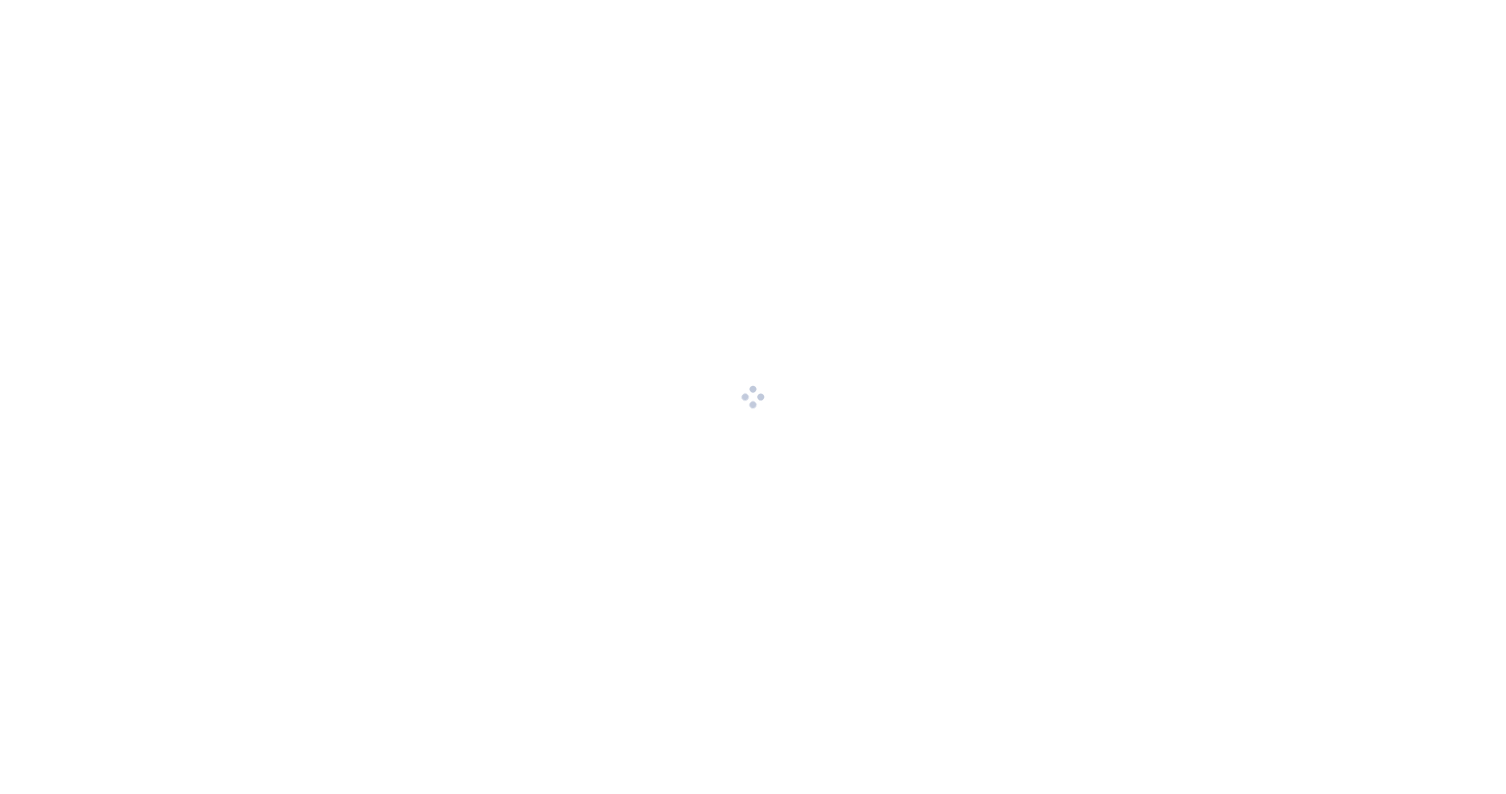 scroll, scrollTop: 0, scrollLeft: 0, axis: both 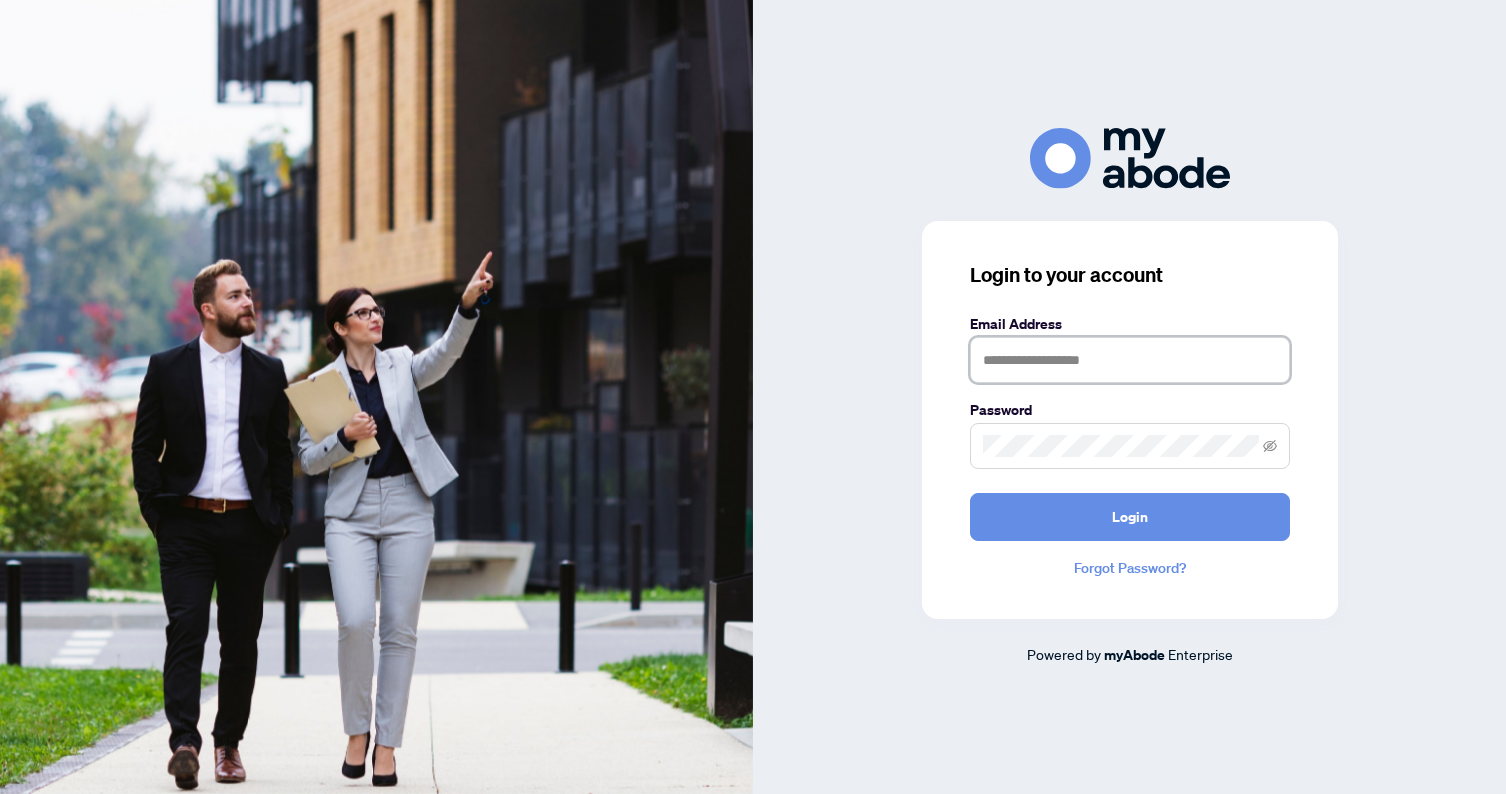 type on "**********" 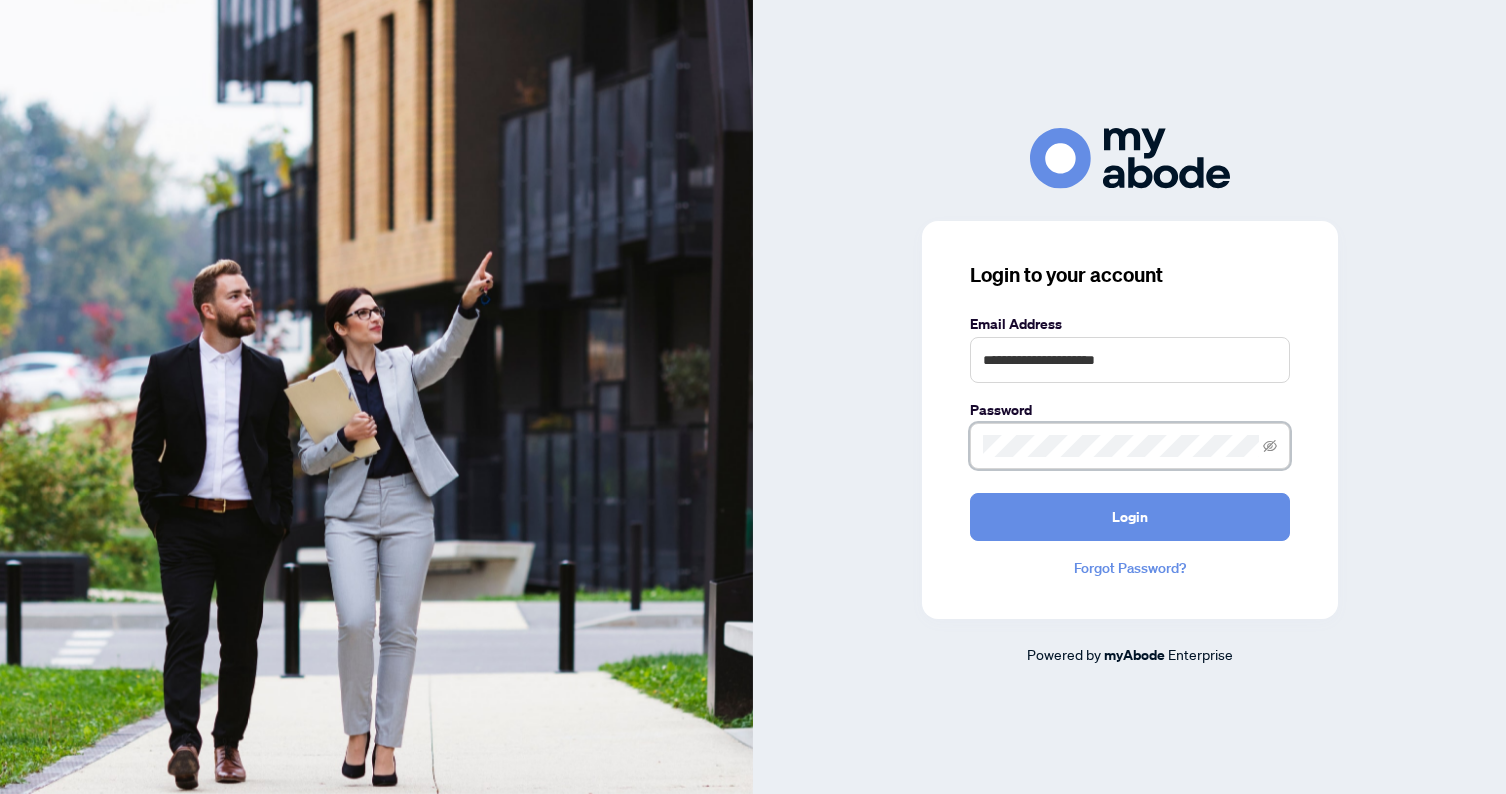 click on "Login" at bounding box center [1130, 517] 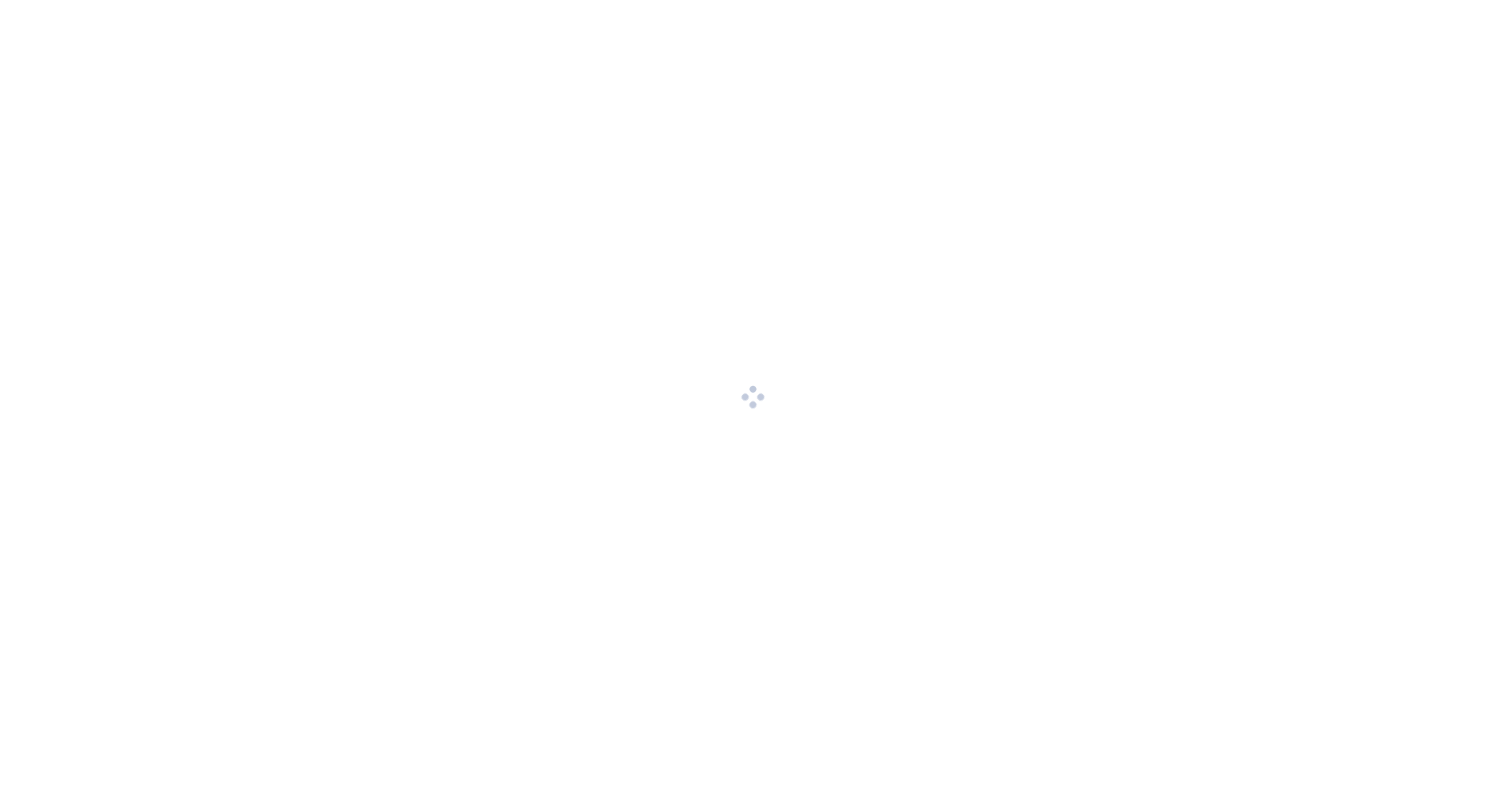 scroll, scrollTop: 0, scrollLeft: 0, axis: both 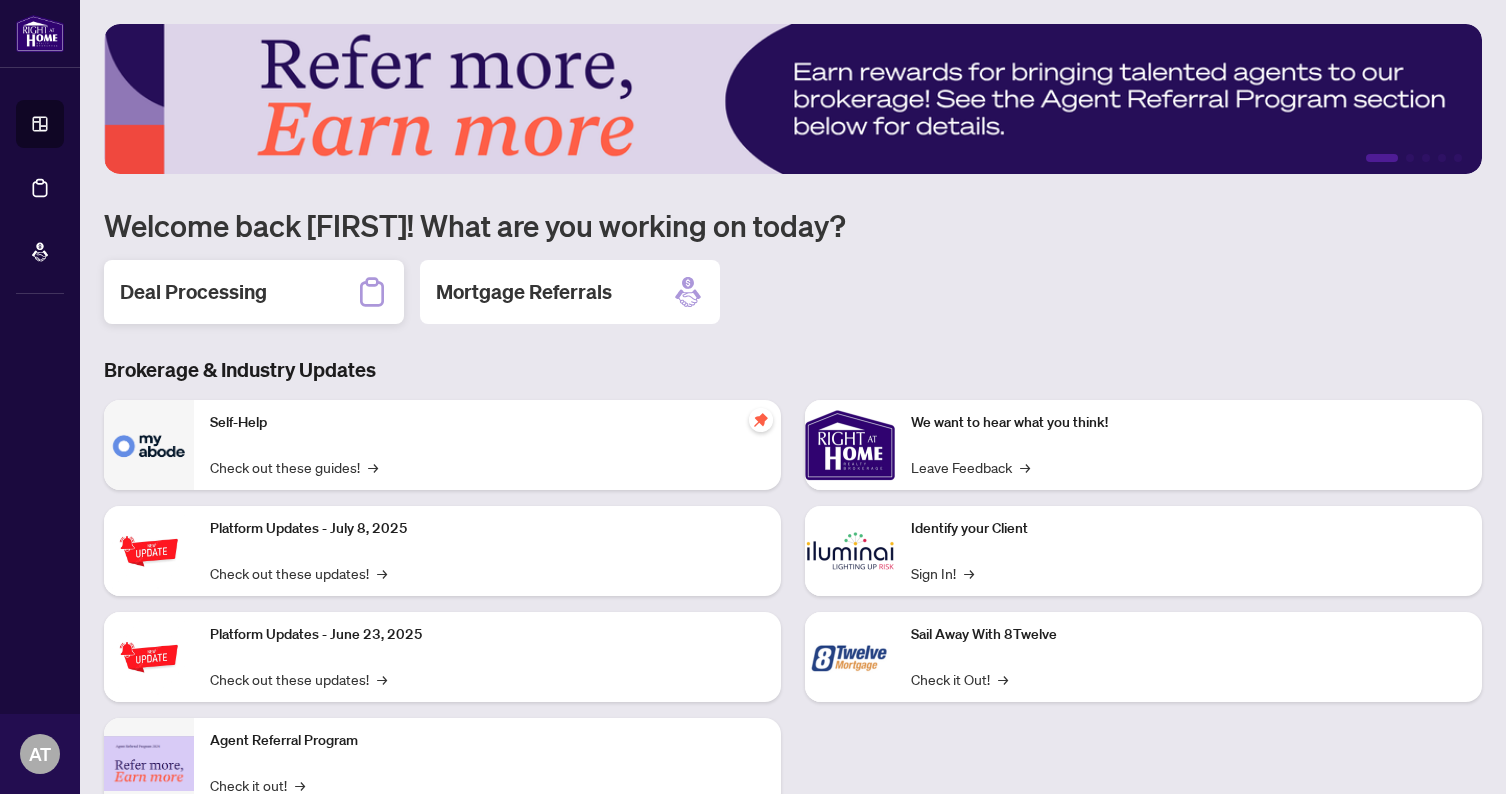 click on "Deal Processing" at bounding box center (254, 292) 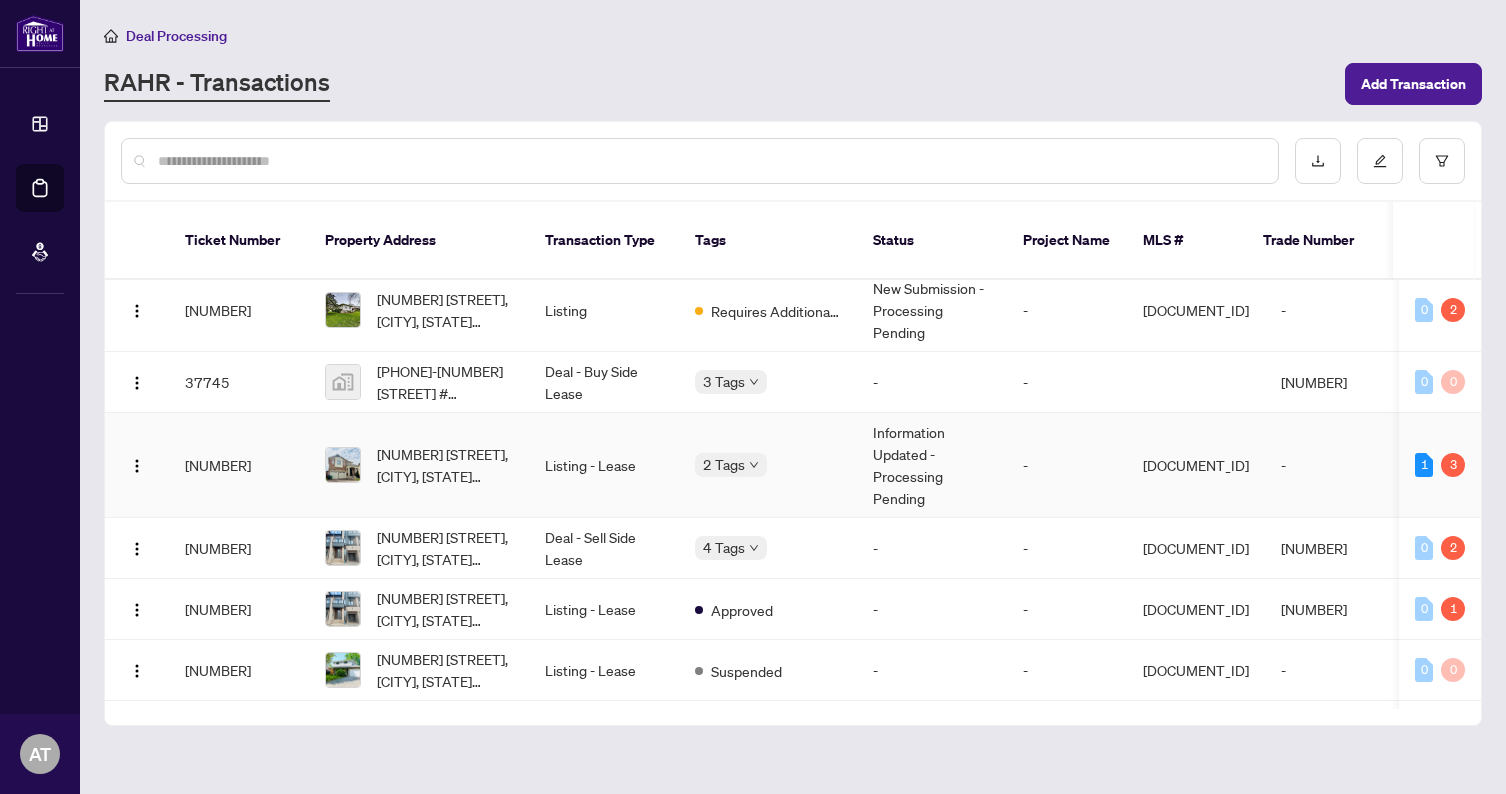 scroll, scrollTop: 201, scrollLeft: 0, axis: vertical 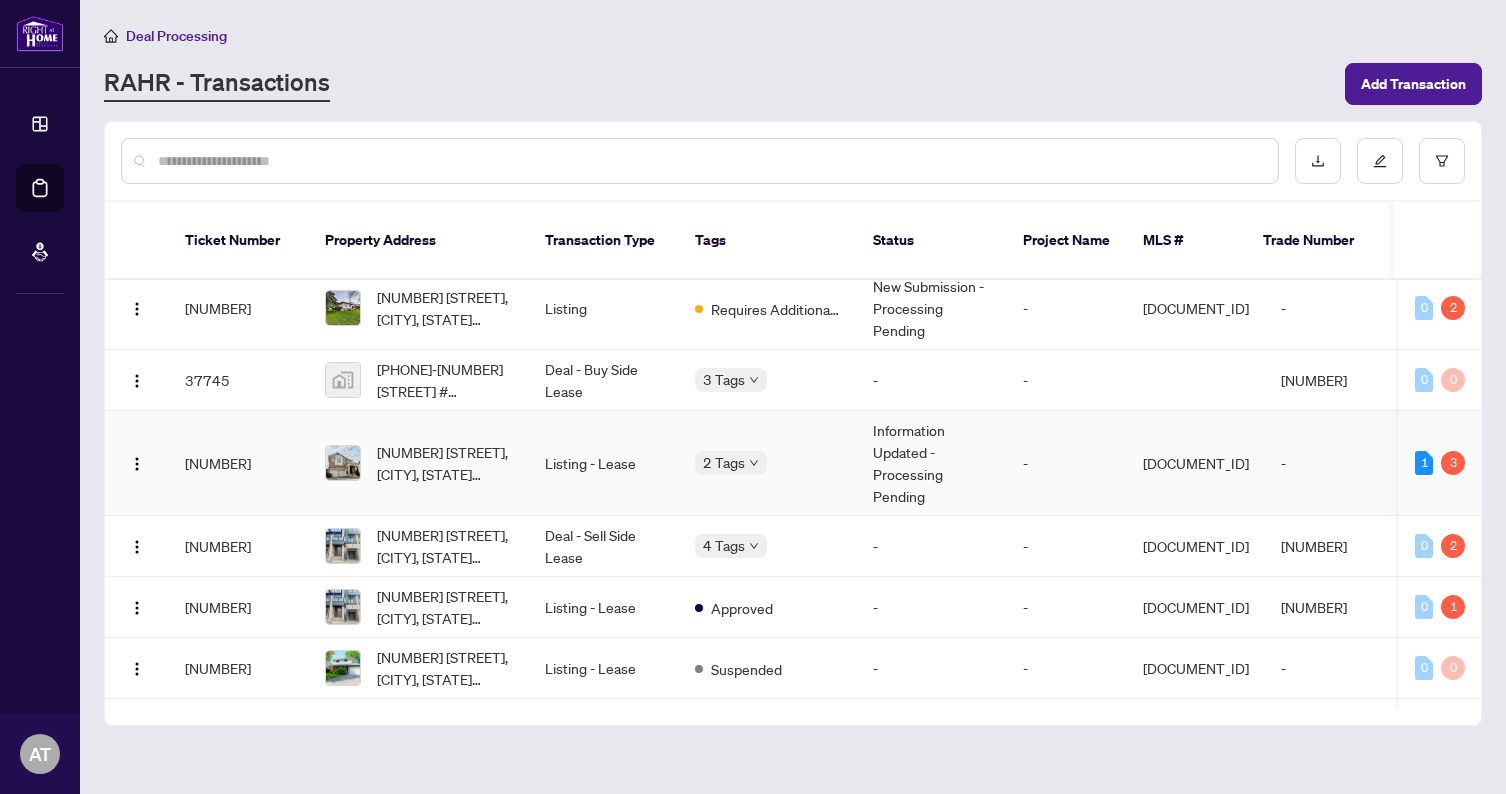click on "-" at bounding box center [1335, 463] 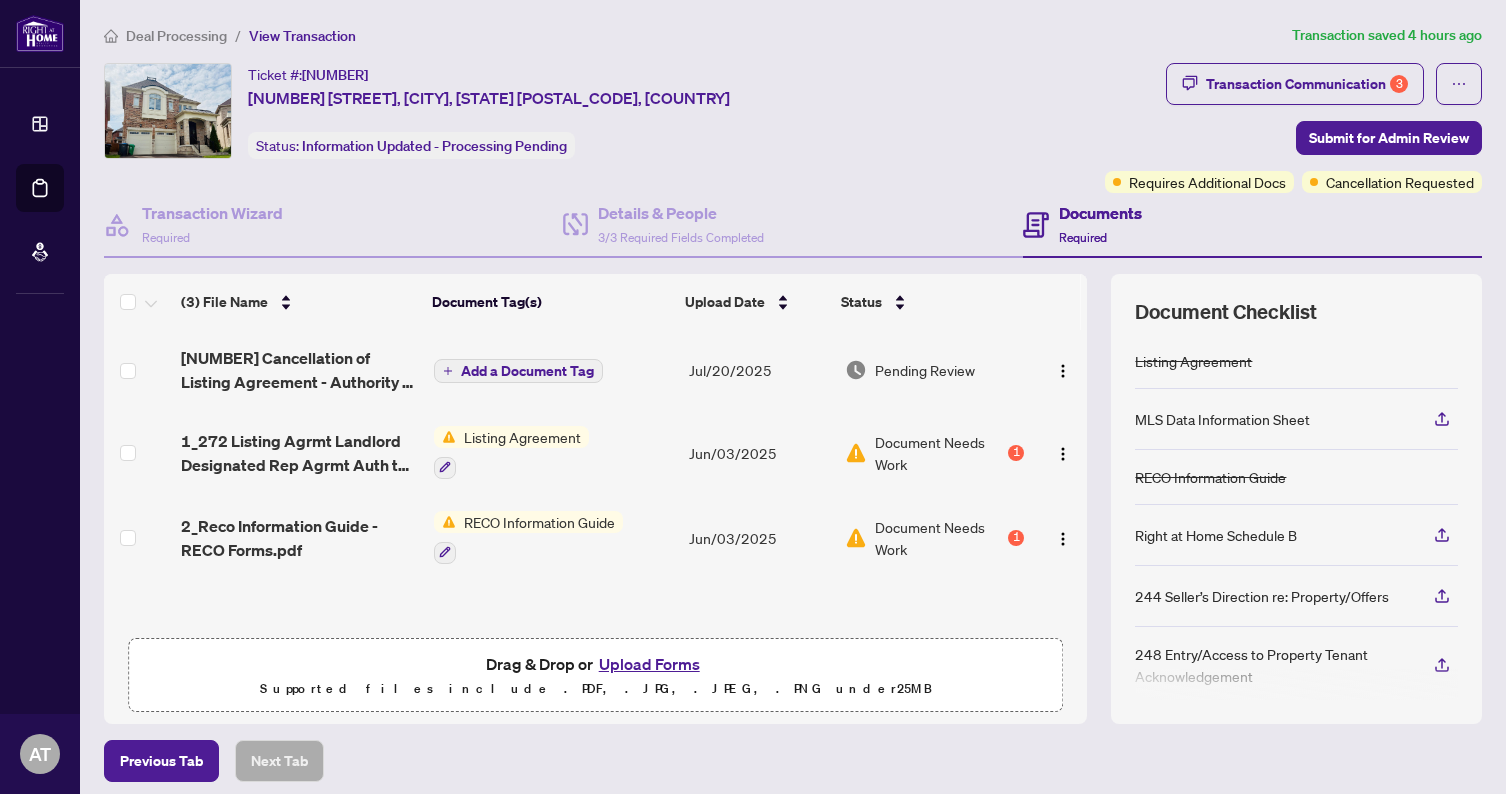 click on "Document Needs Work" at bounding box center [939, 453] 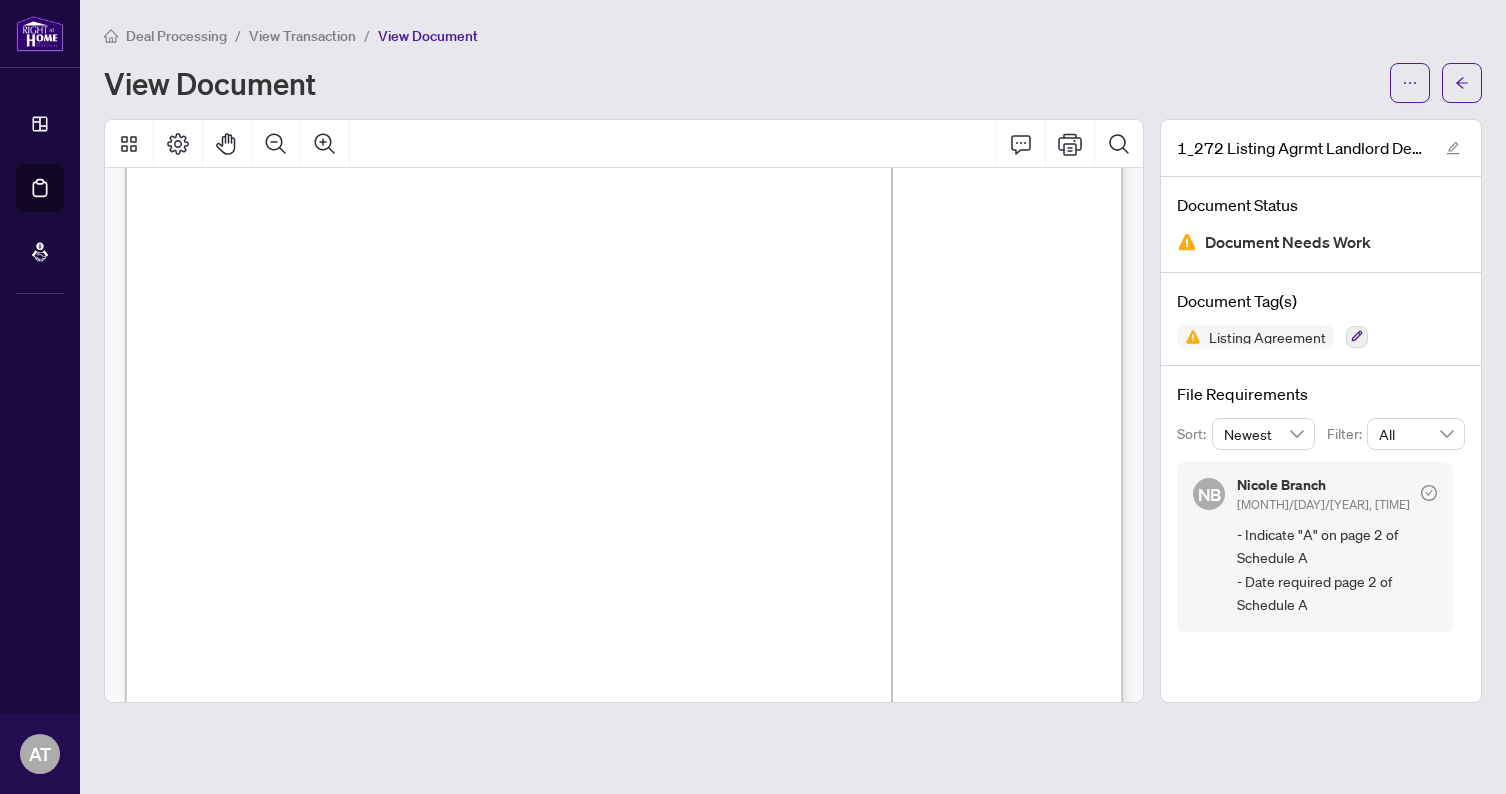 scroll, scrollTop: 93, scrollLeft: 0, axis: vertical 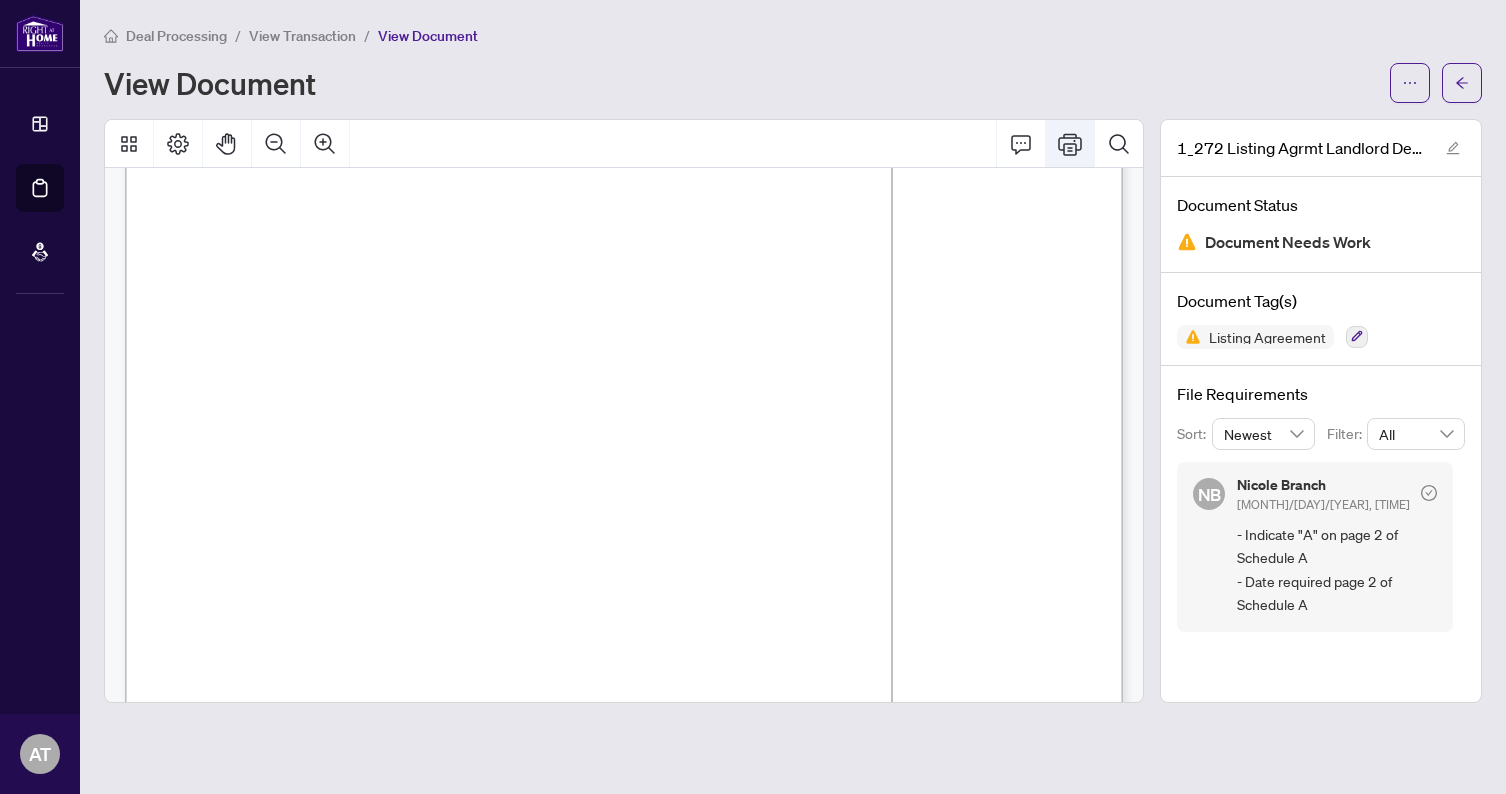 click 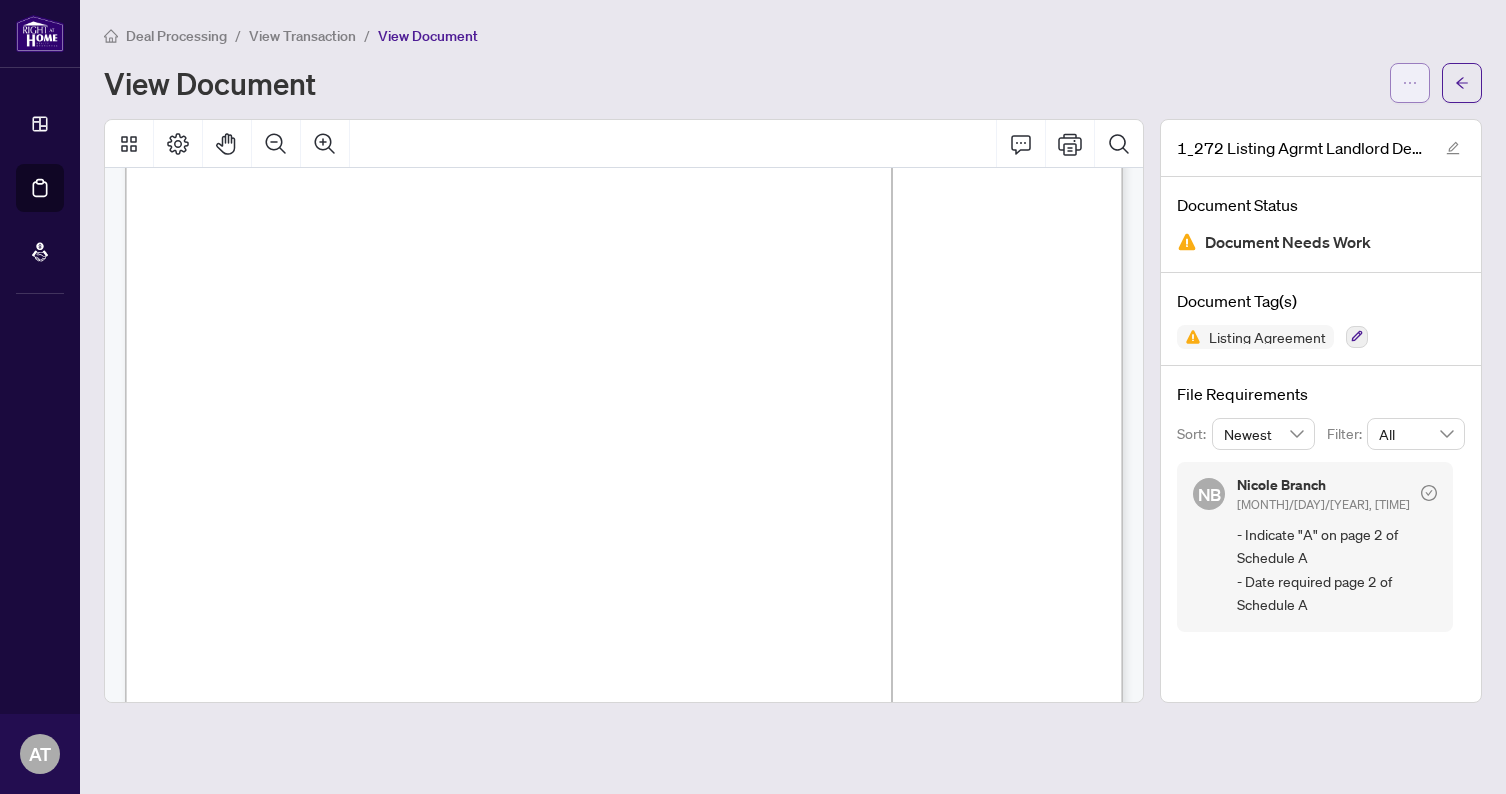 click at bounding box center [1410, 83] 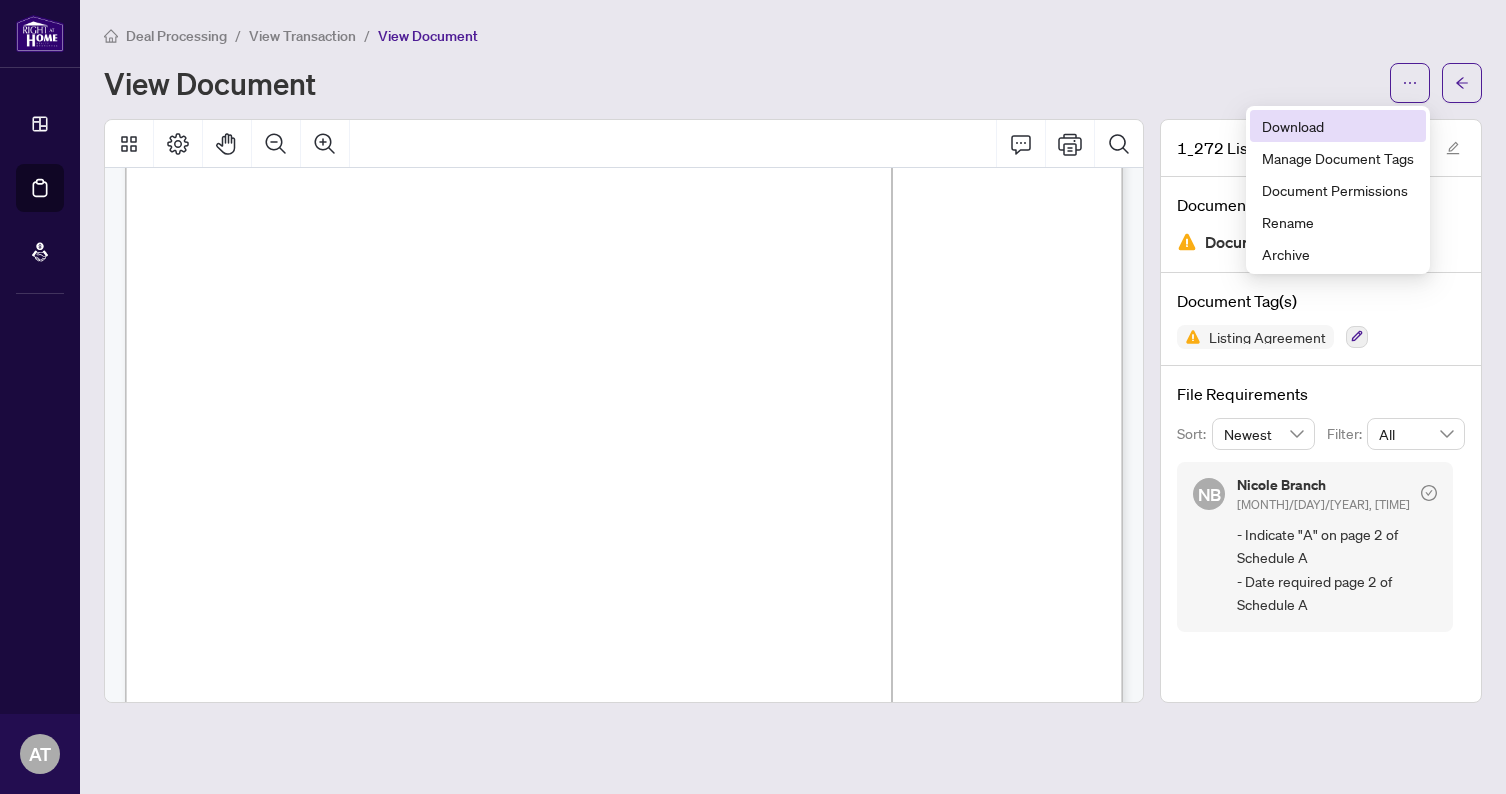 click on "Download" at bounding box center (1338, 126) 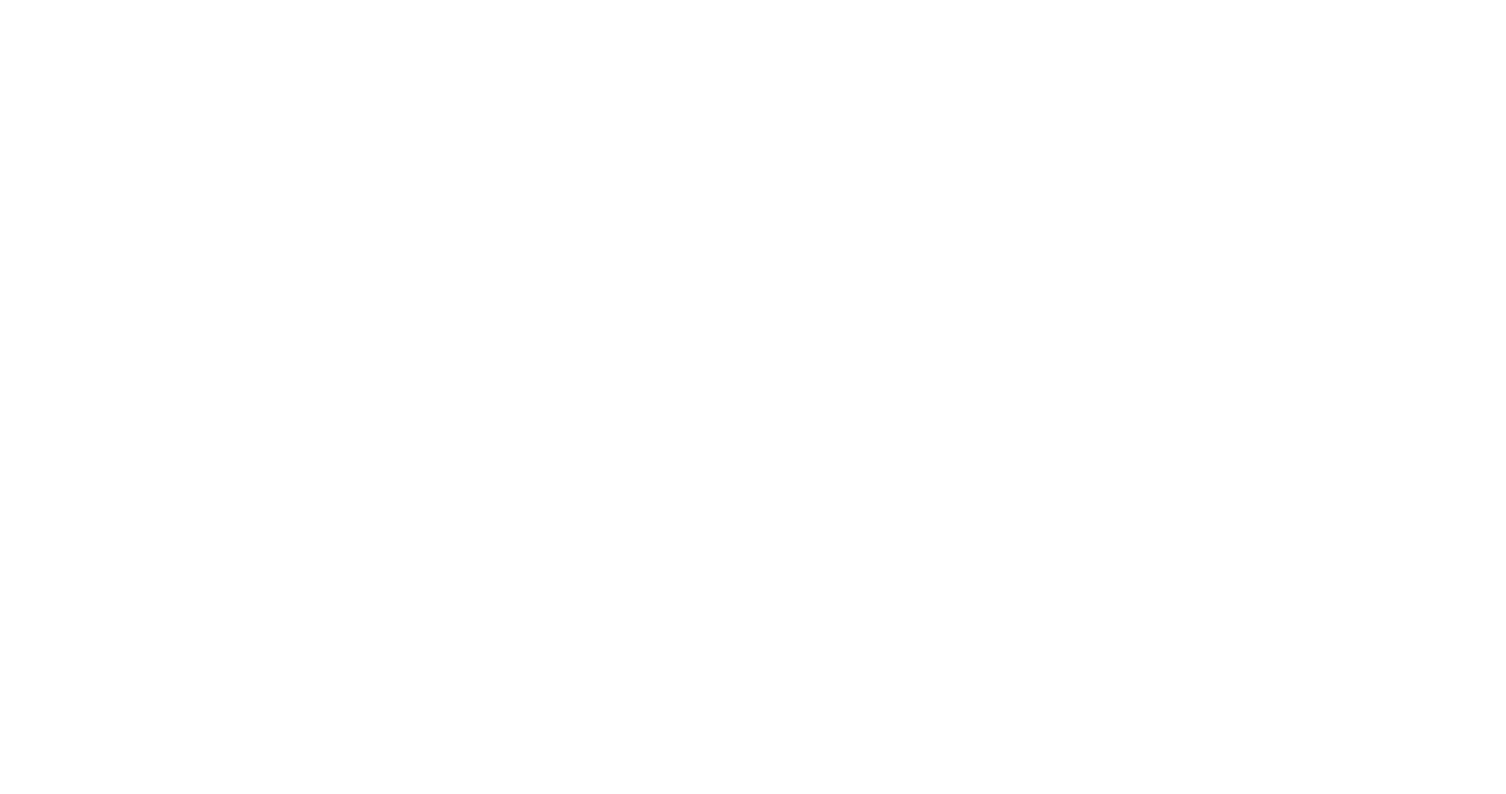 scroll, scrollTop: 0, scrollLeft: 0, axis: both 